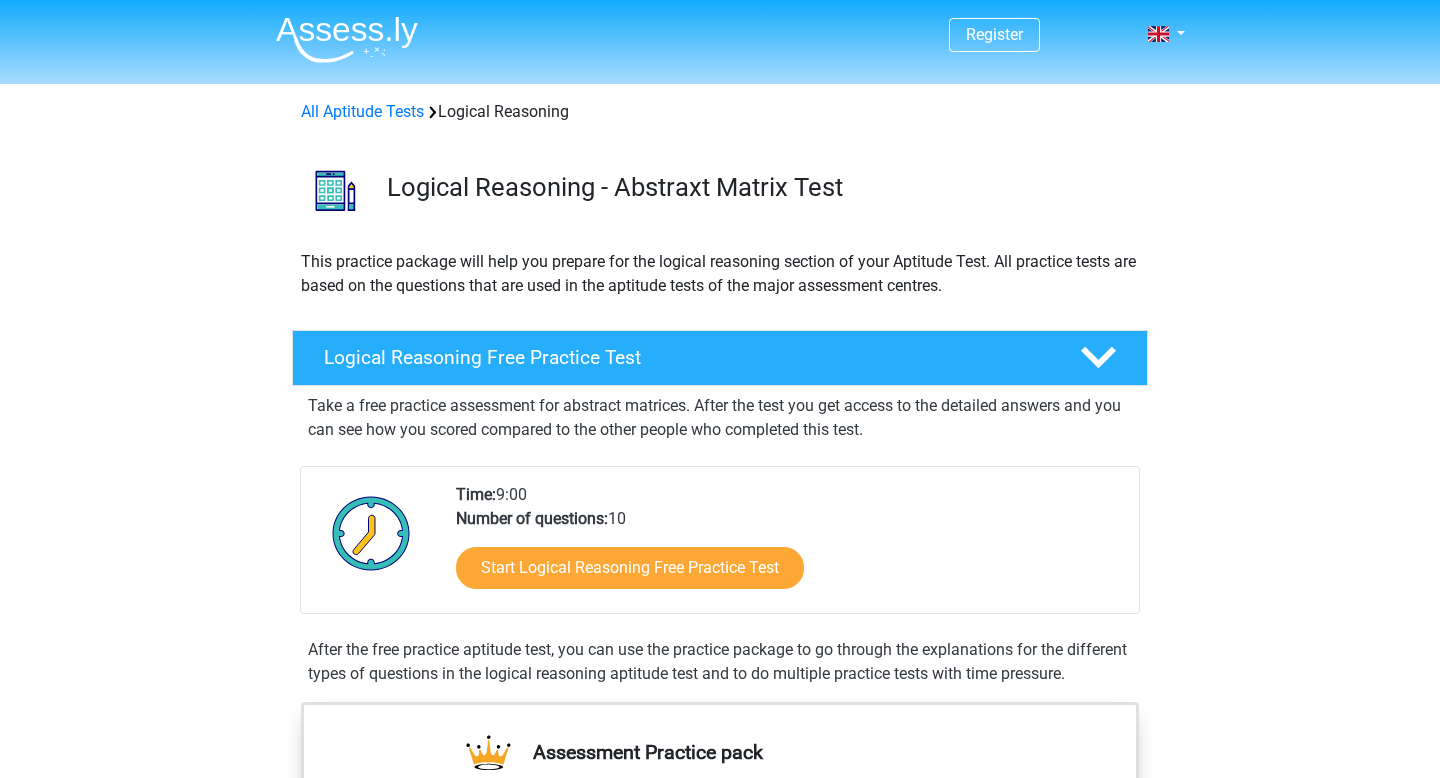 scroll, scrollTop: 0, scrollLeft: 0, axis: both 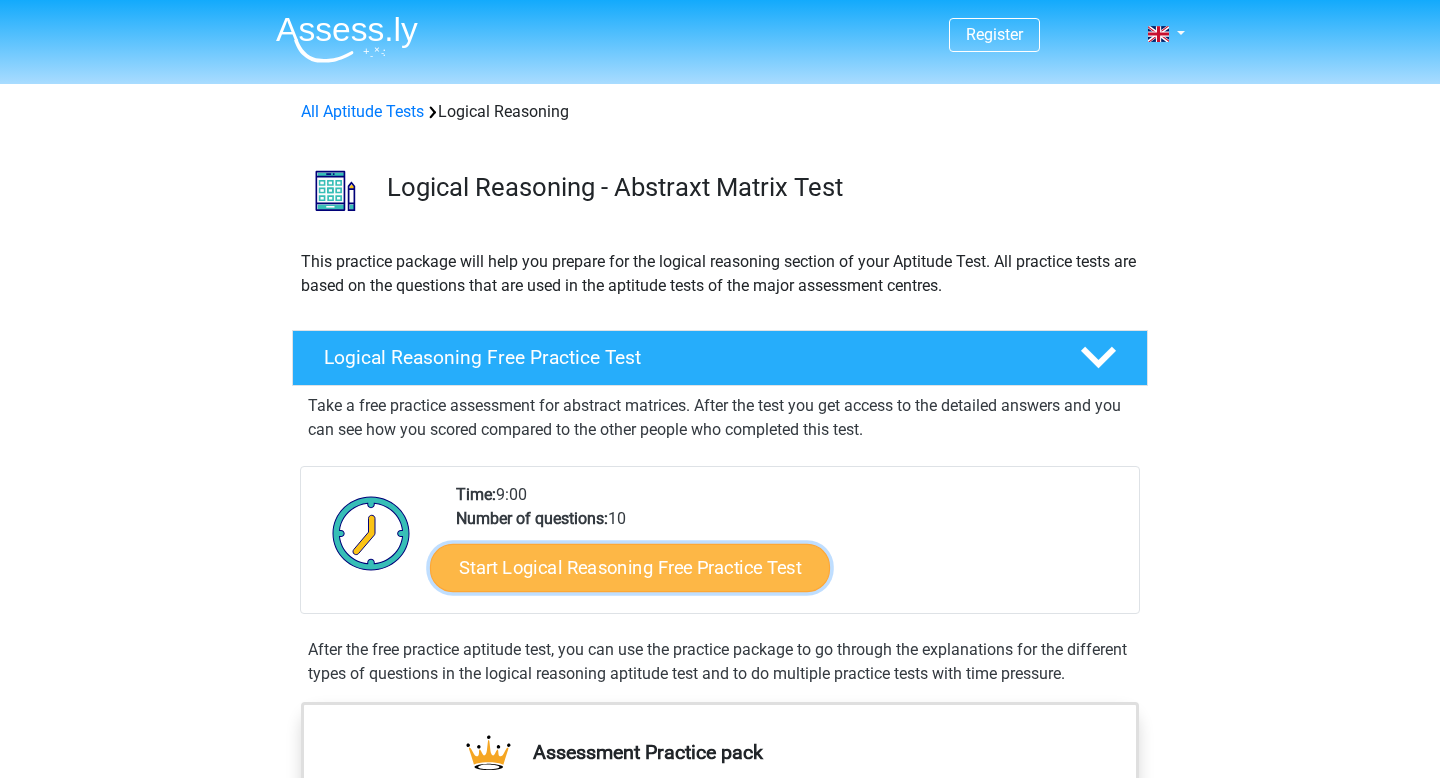 click on "Start Logical Reasoning
Free Practice Test" at bounding box center [630, 567] 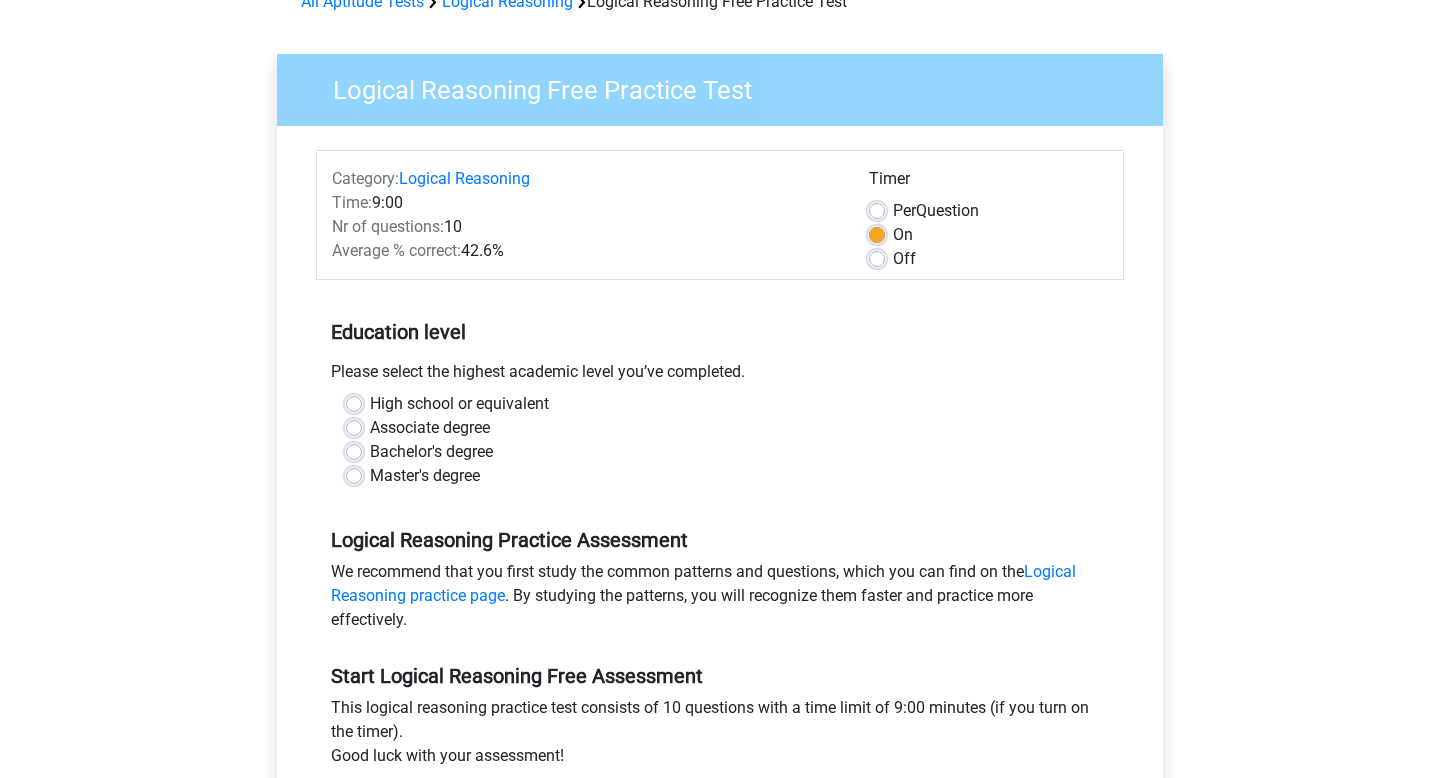scroll, scrollTop: 133, scrollLeft: 0, axis: vertical 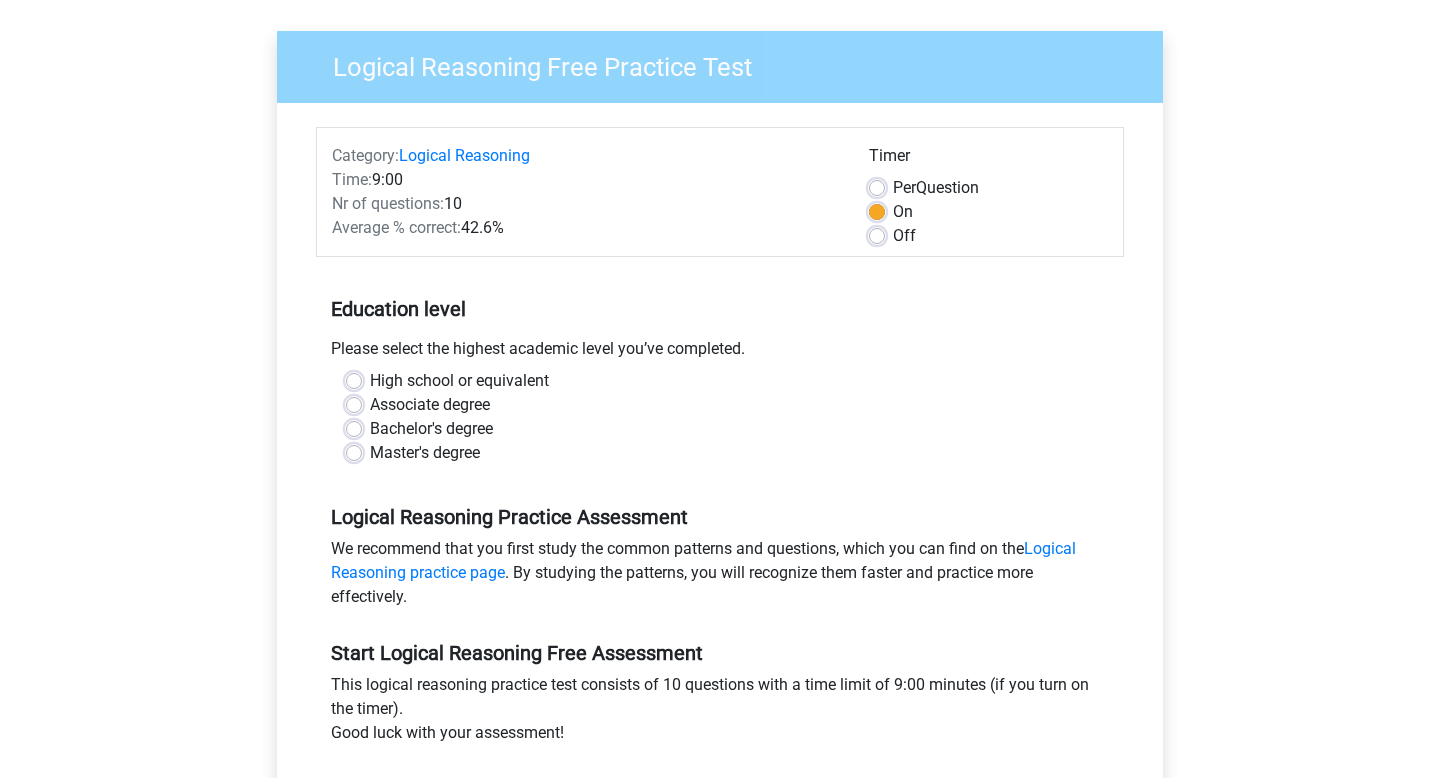 click on "Master's degree" at bounding box center [425, 453] 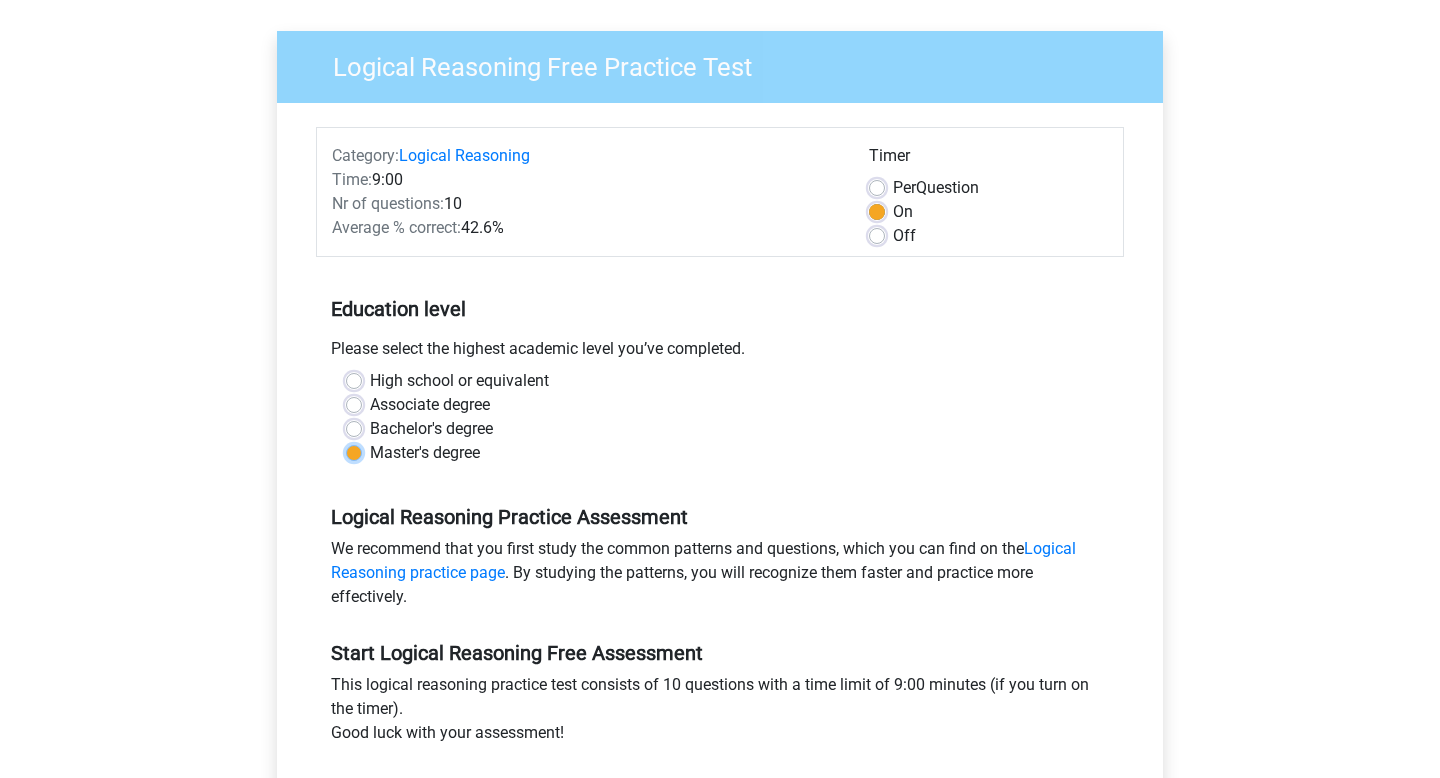 click on "Master's degree" at bounding box center (354, 451) 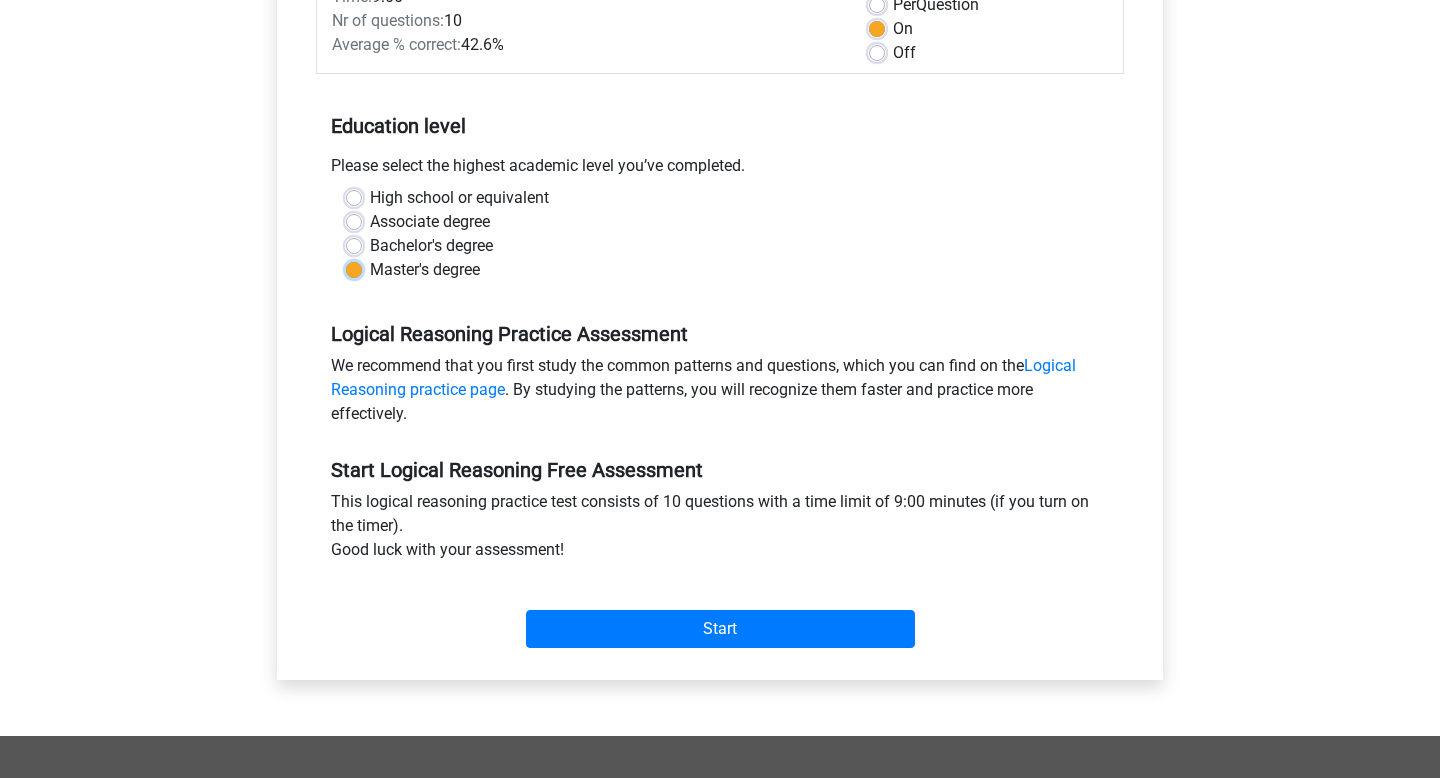 scroll, scrollTop: 322, scrollLeft: 0, axis: vertical 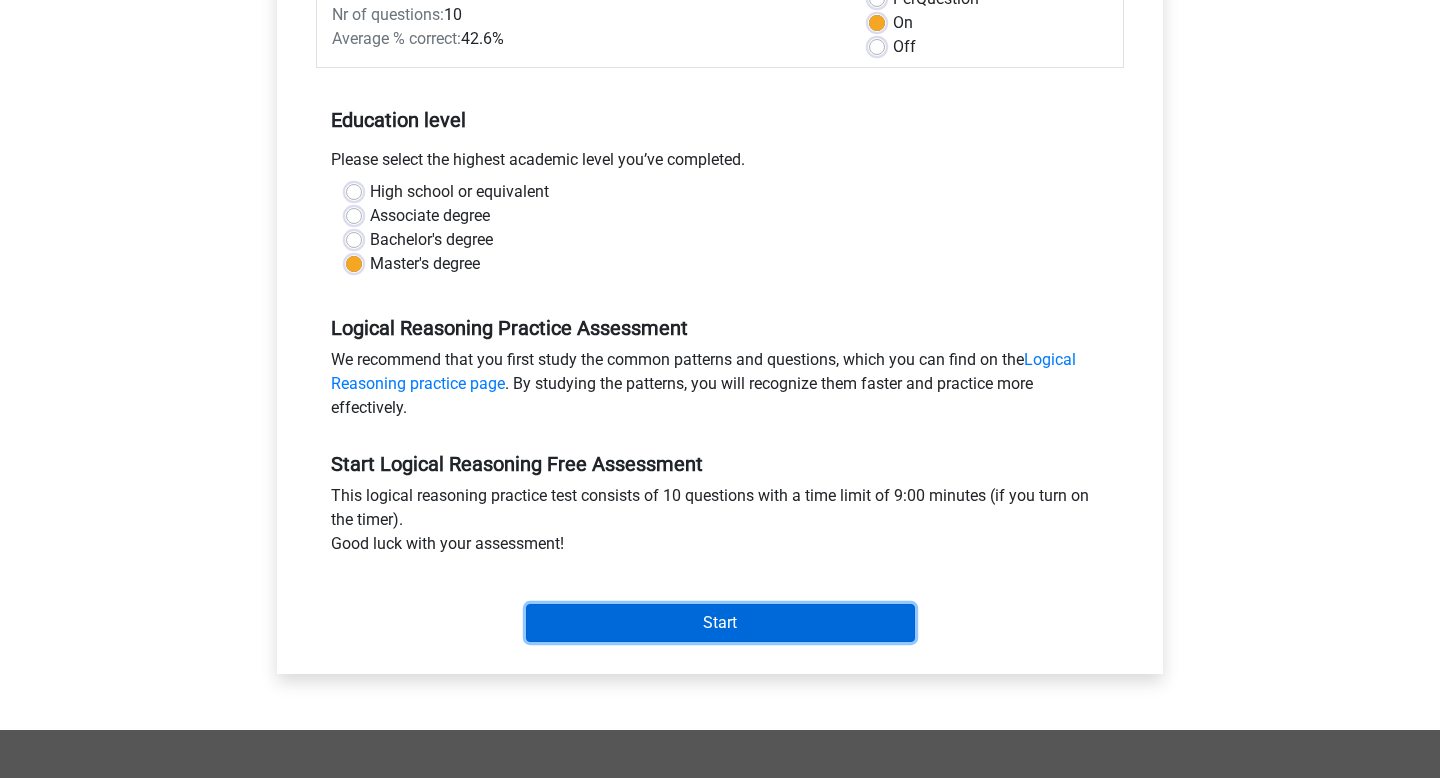 click on "Start" at bounding box center [720, 623] 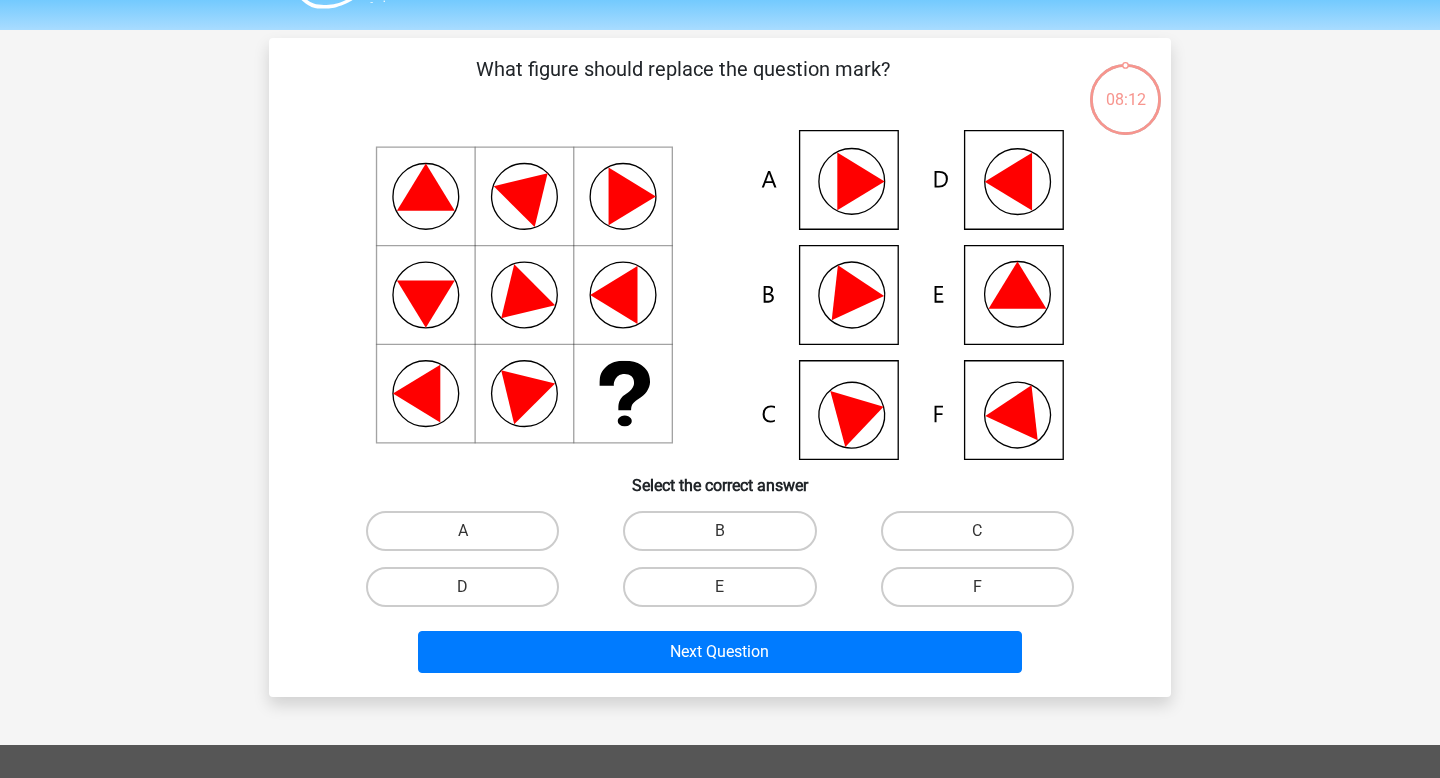 scroll, scrollTop: 56, scrollLeft: 0, axis: vertical 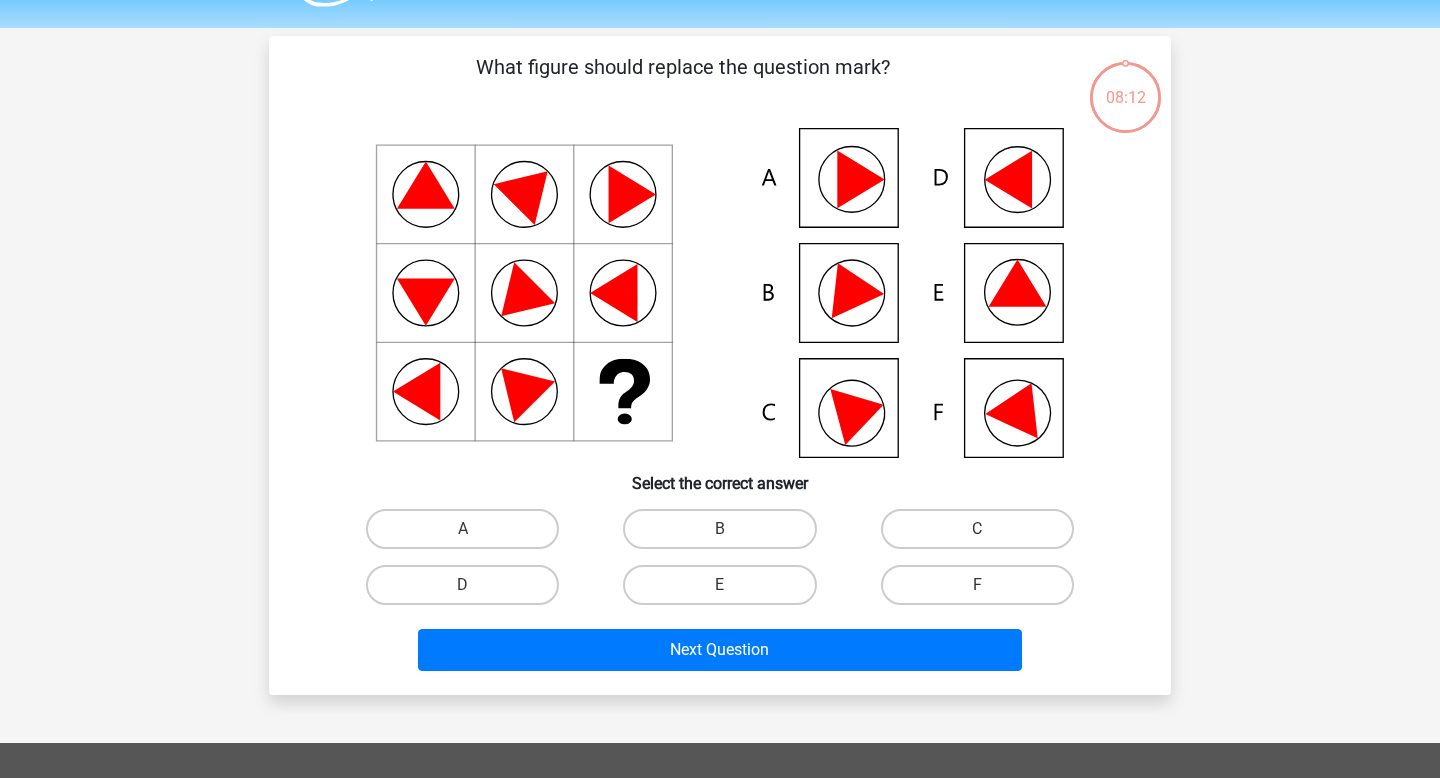 click on "E" at bounding box center (726, 591) 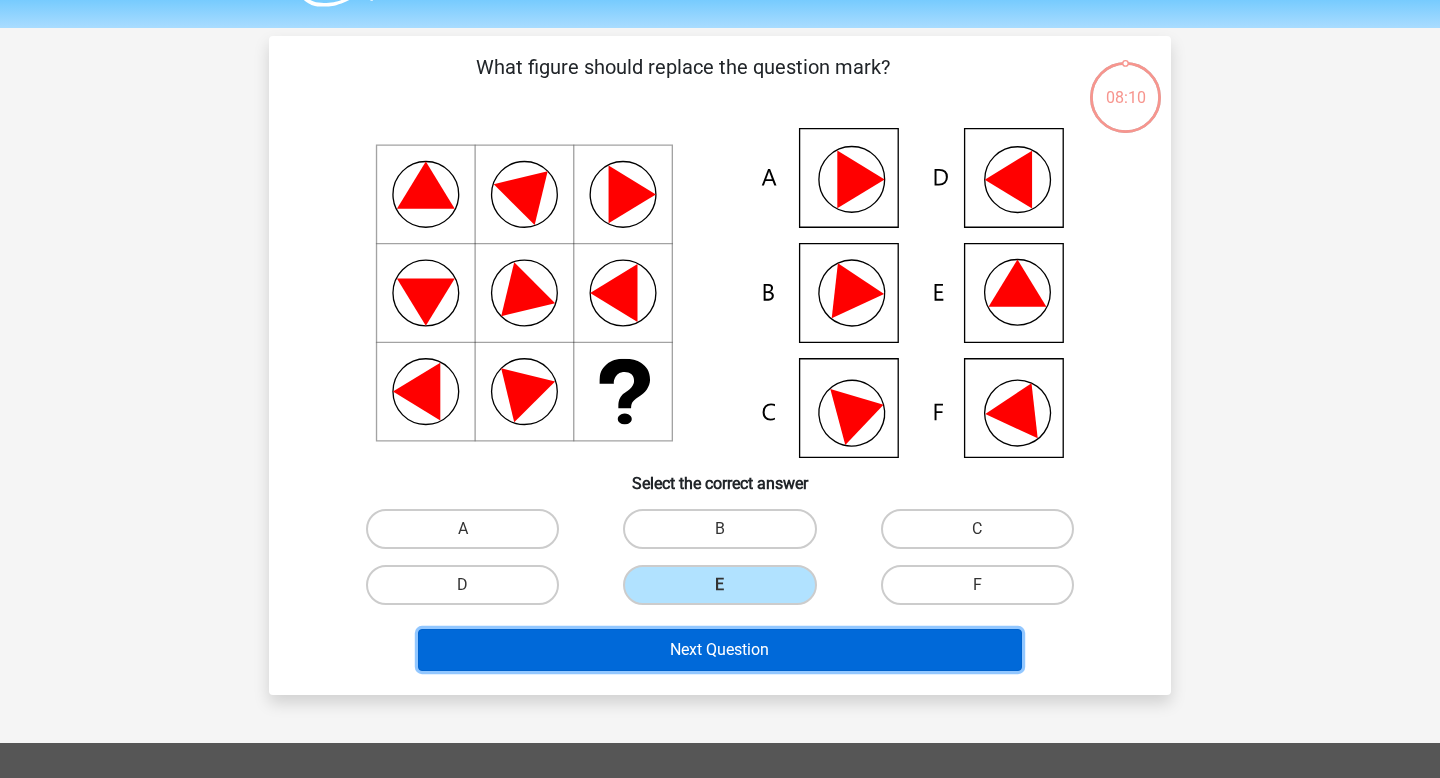 click on "Next Question" at bounding box center [720, 650] 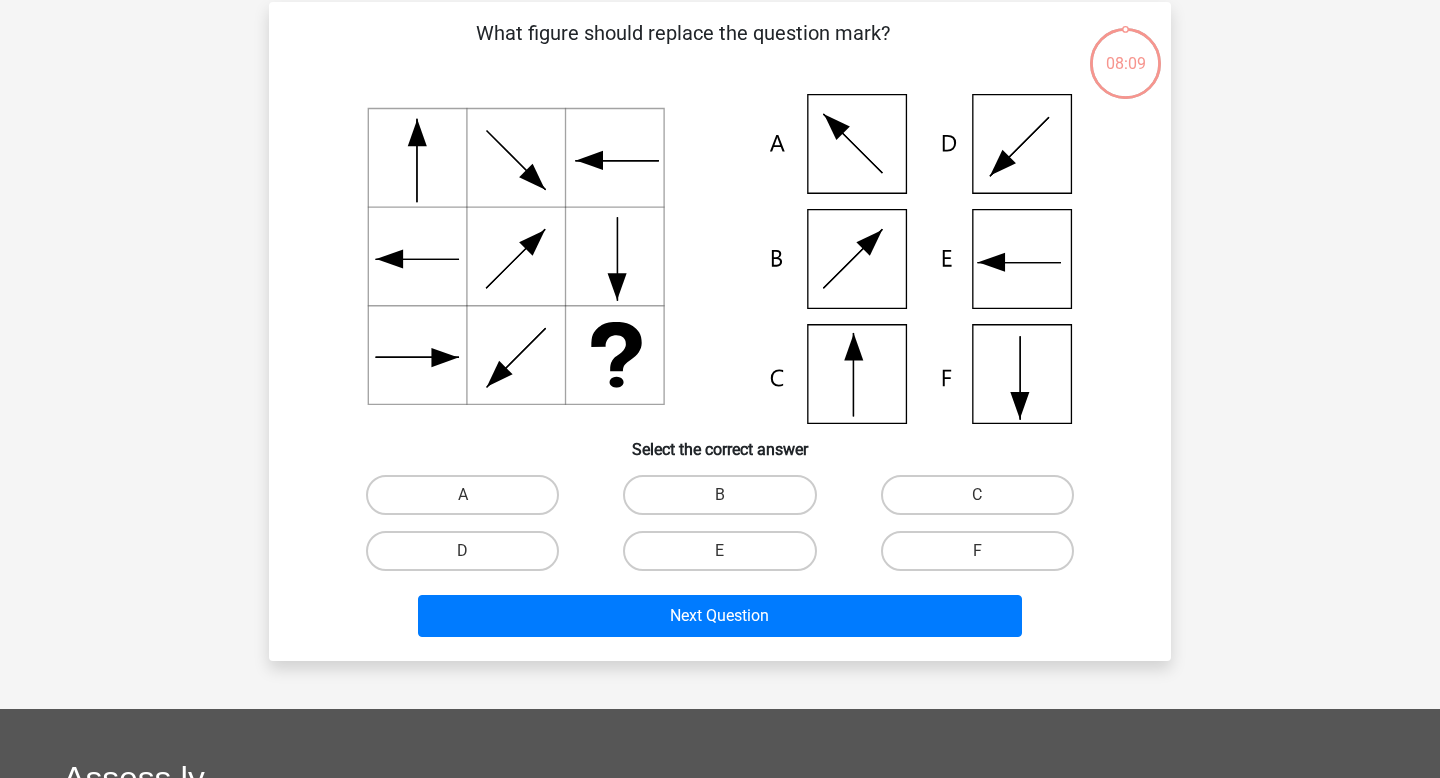 scroll, scrollTop: 92, scrollLeft: 0, axis: vertical 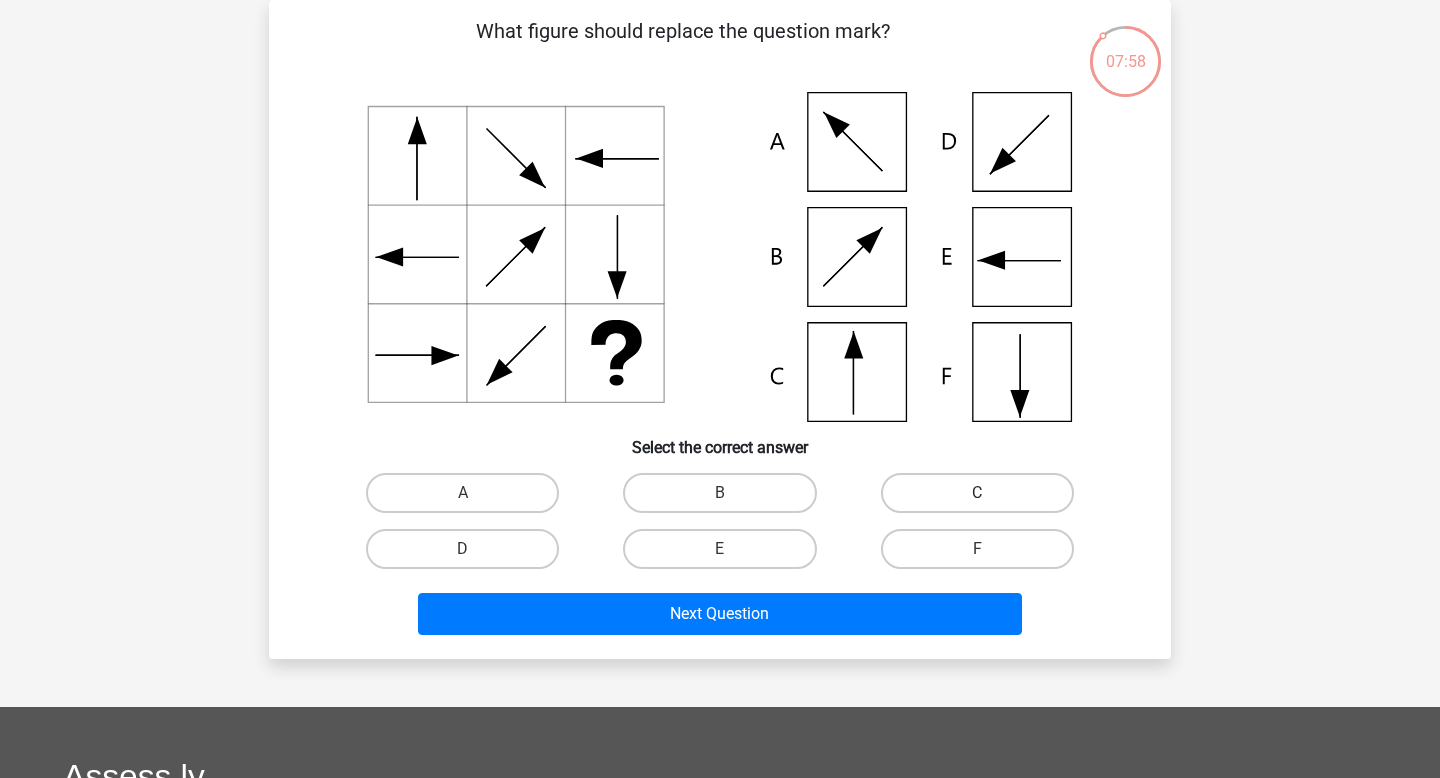 click on "C" at bounding box center [977, 493] 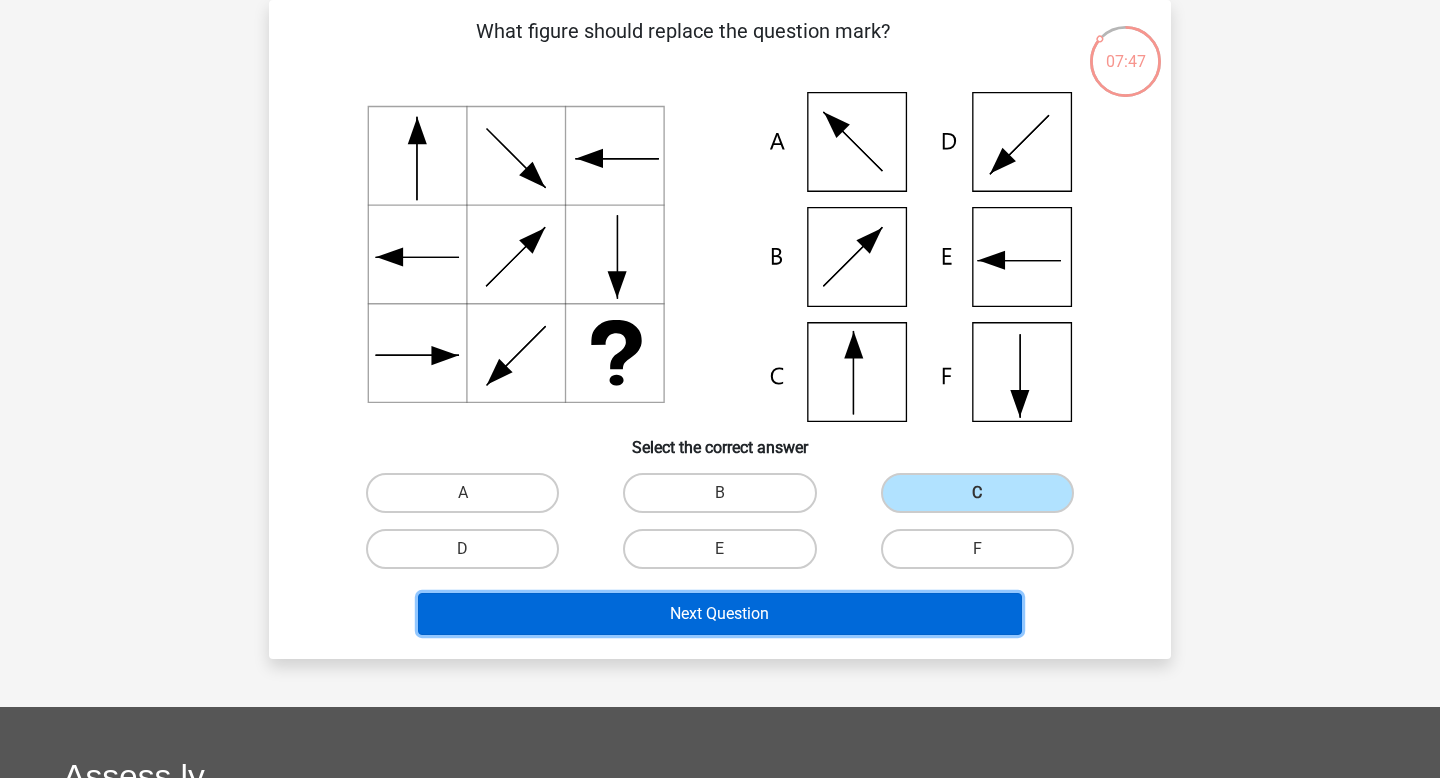 click on "Next Question" at bounding box center (720, 614) 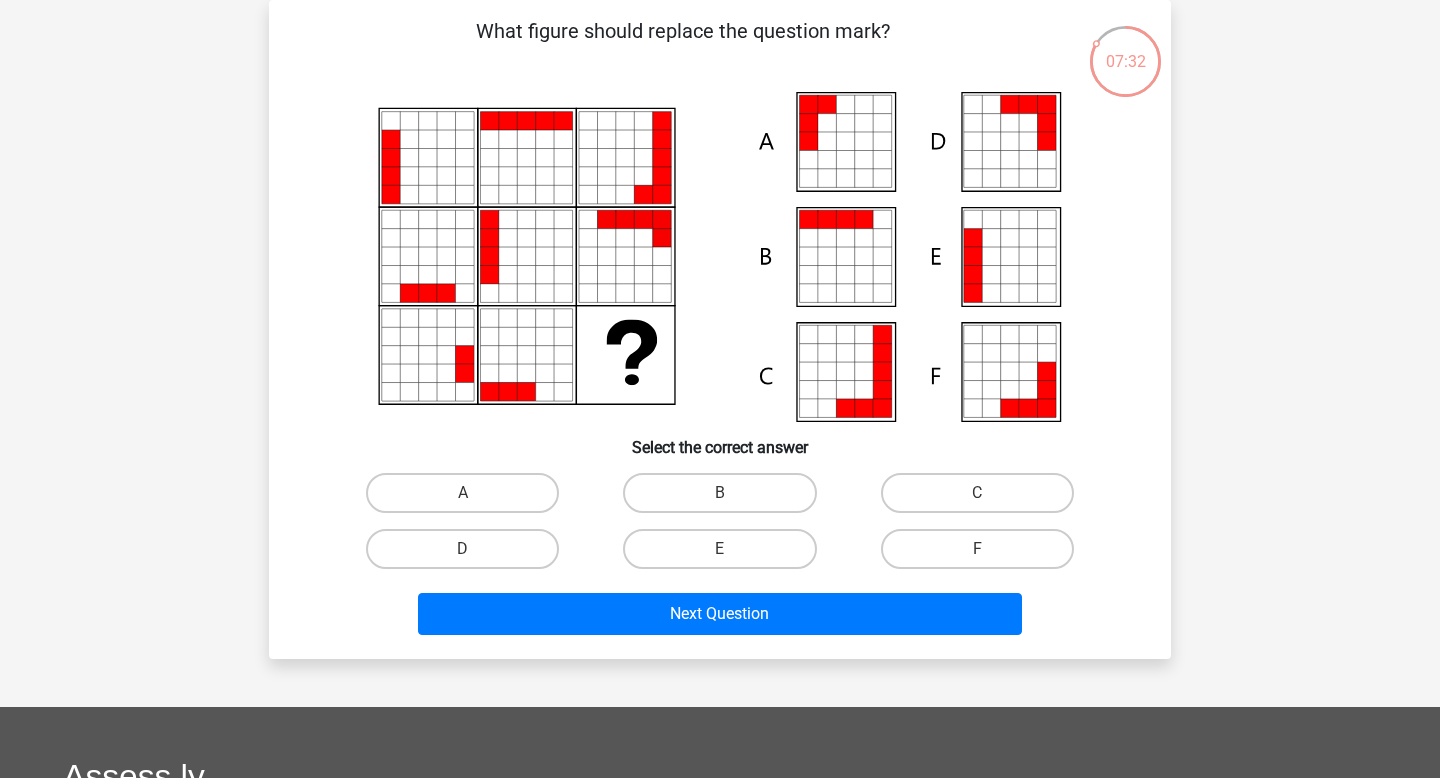 scroll, scrollTop: 98, scrollLeft: 0, axis: vertical 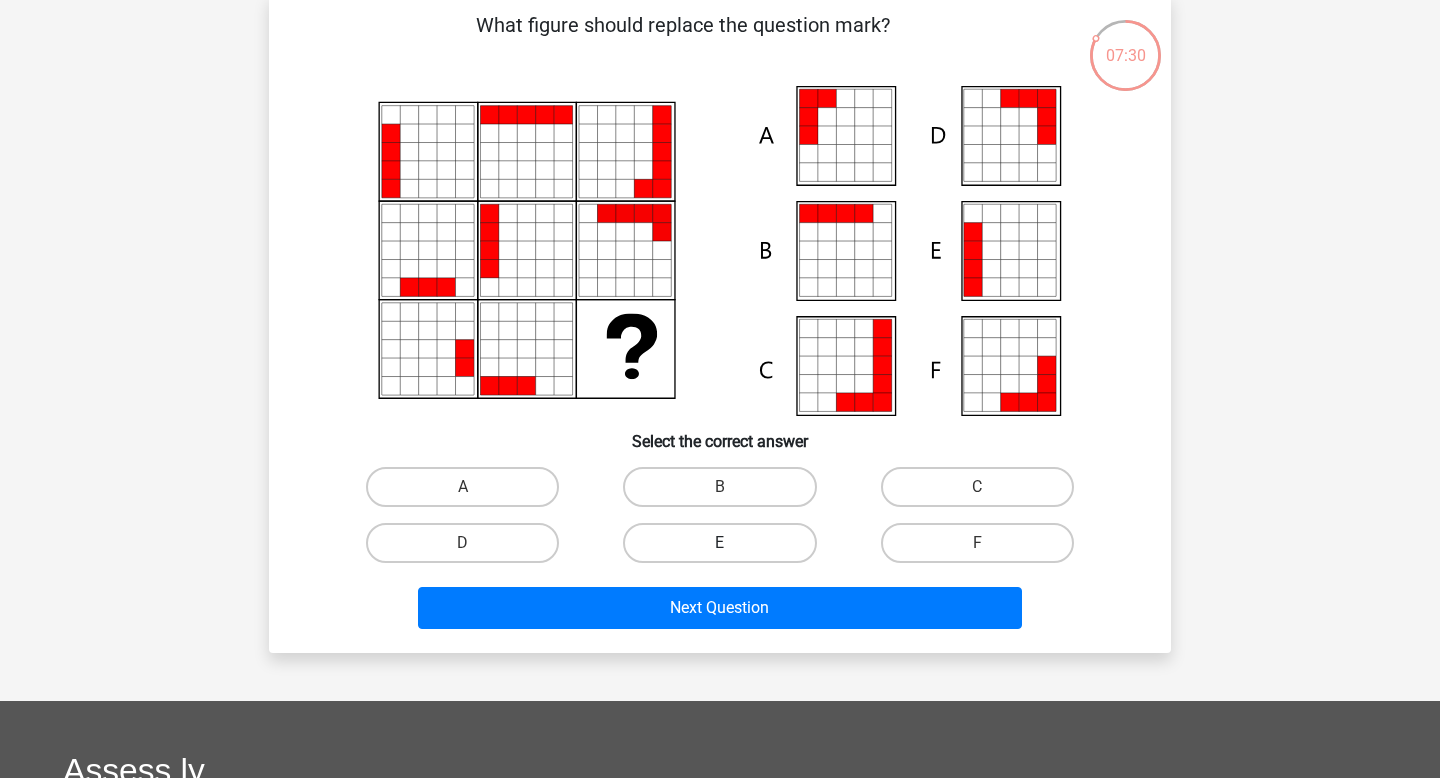 click on "E" at bounding box center (719, 543) 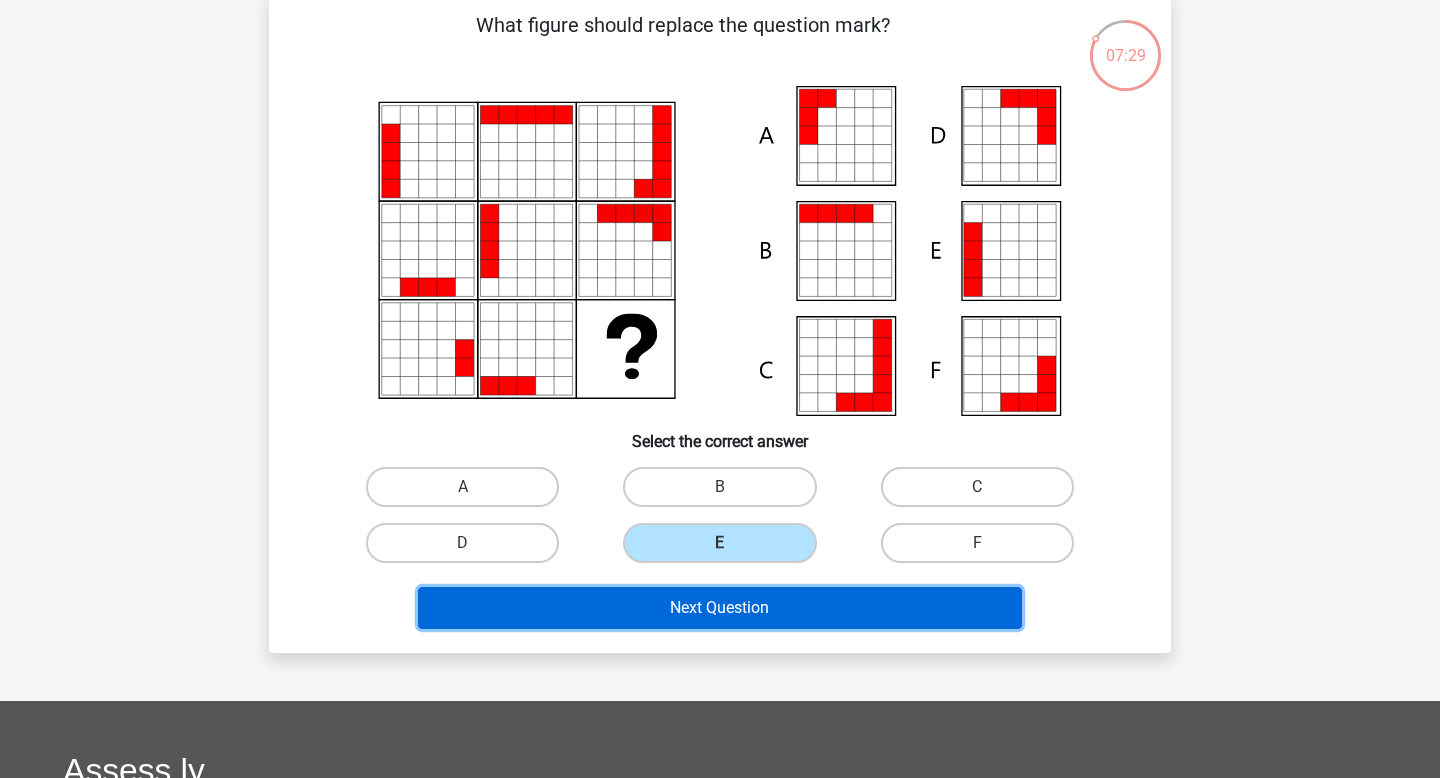 click on "Next Question" at bounding box center [720, 608] 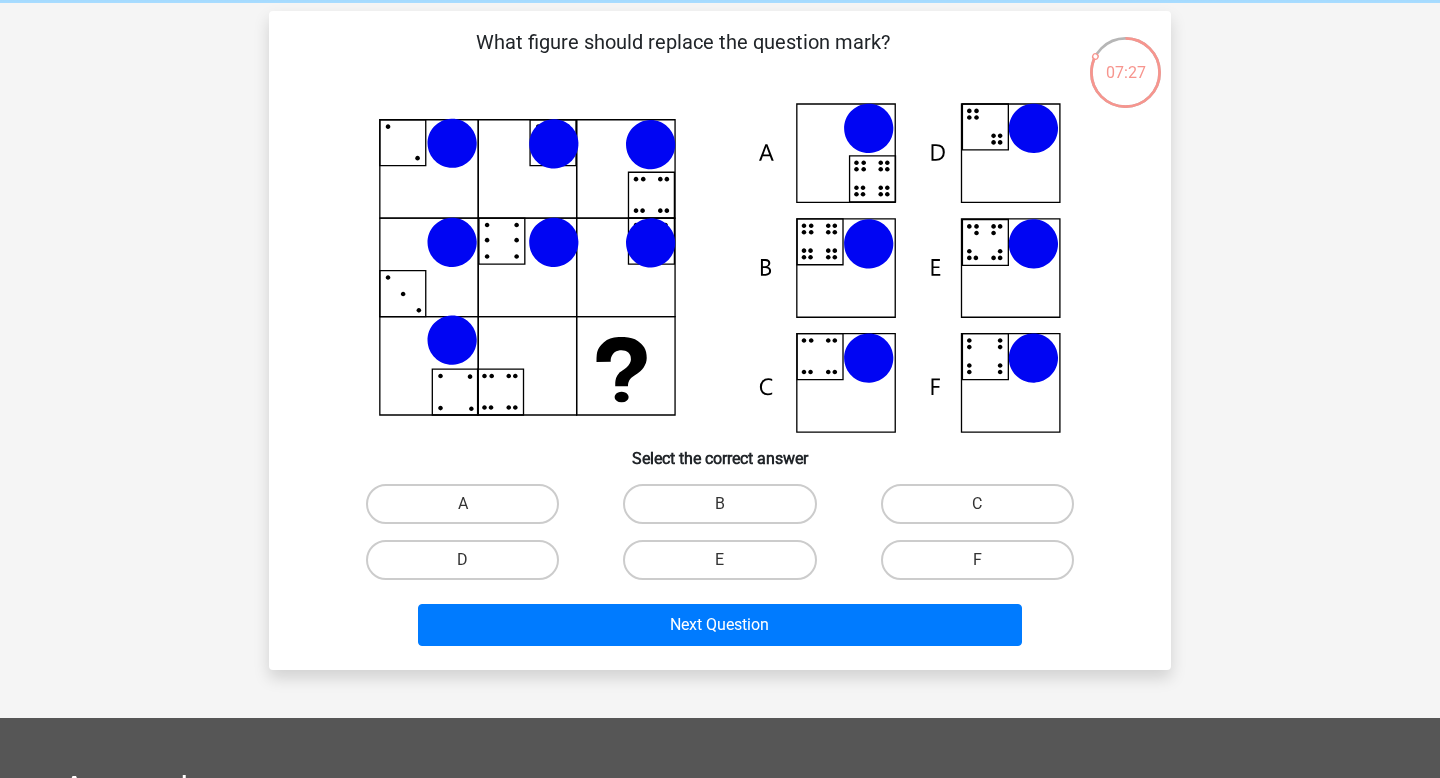 scroll, scrollTop: 79, scrollLeft: 0, axis: vertical 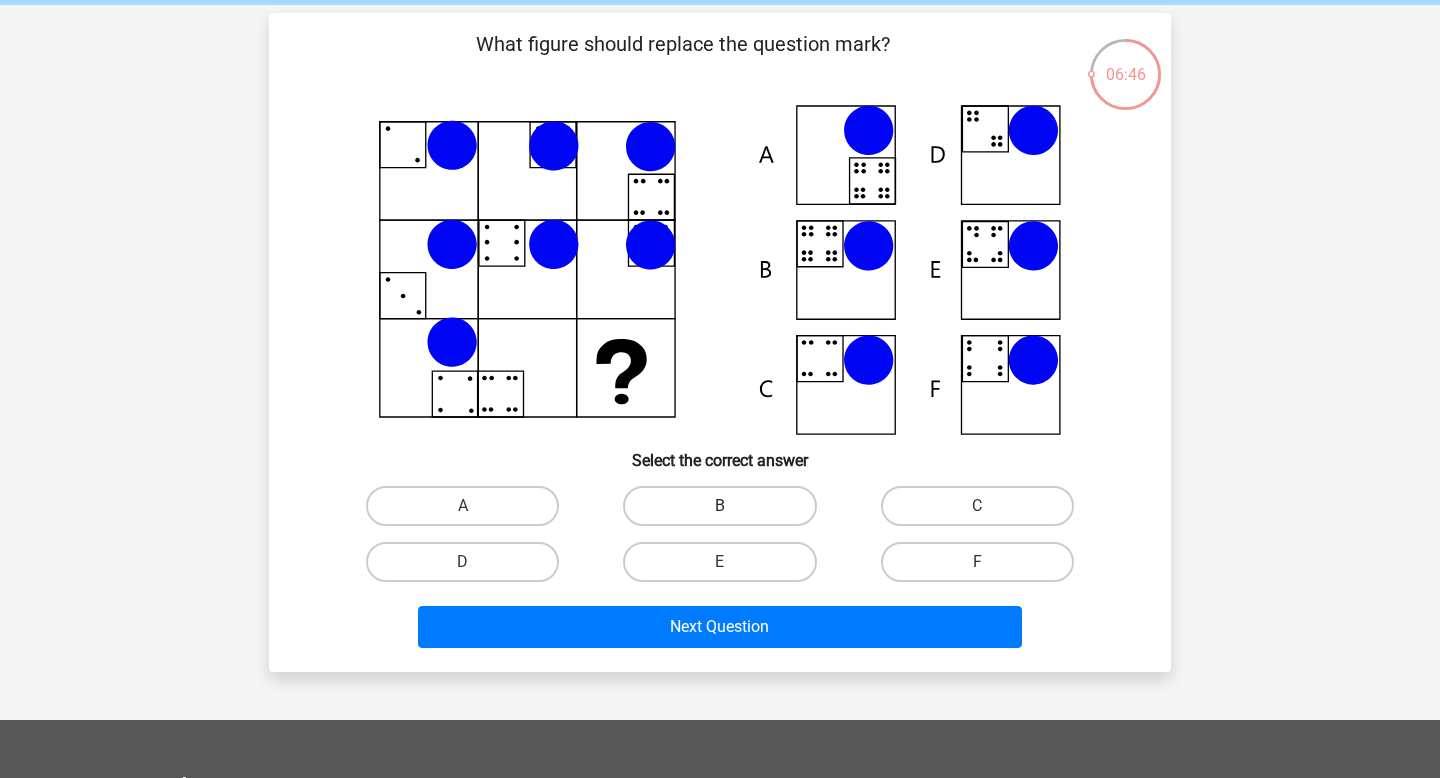 click on "B" at bounding box center (719, 506) 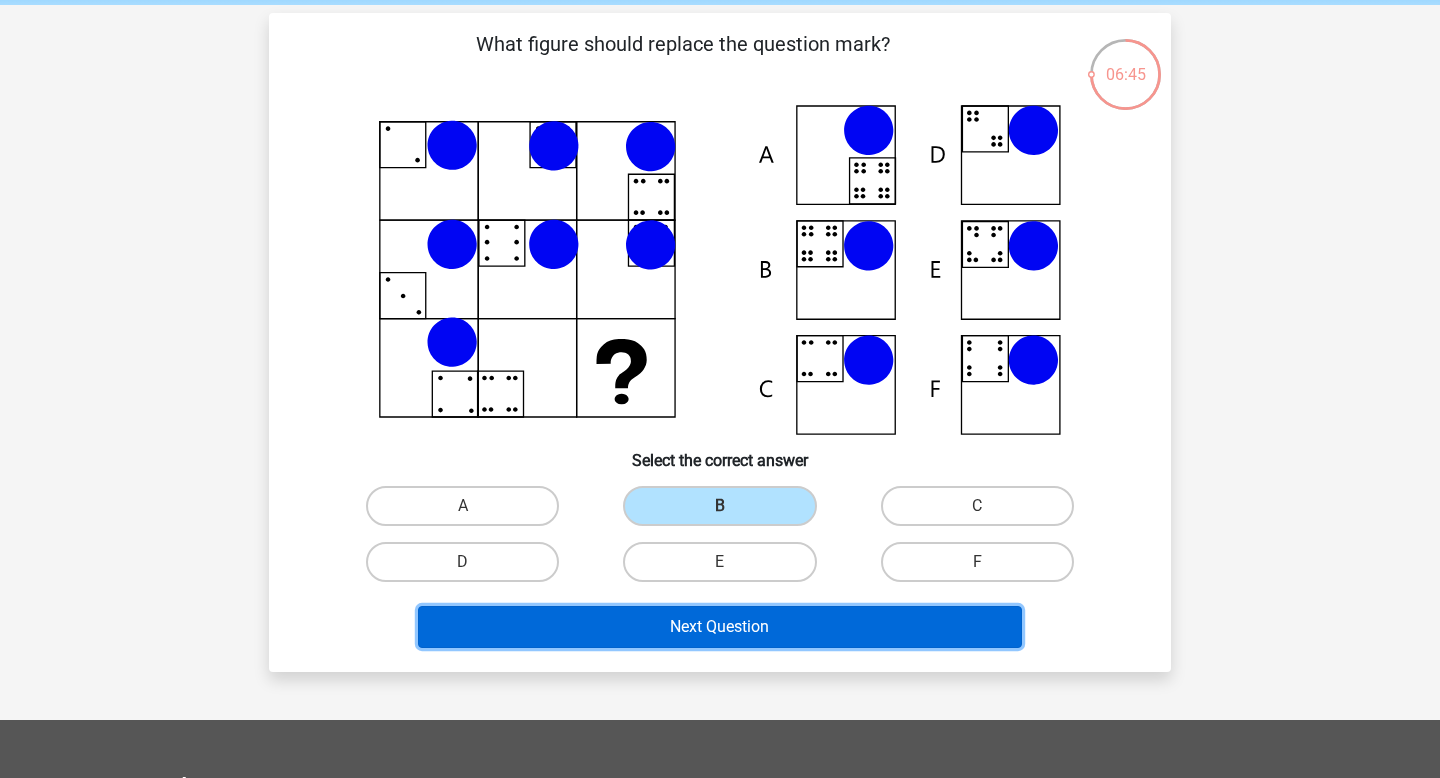 click on "Next Question" at bounding box center (720, 627) 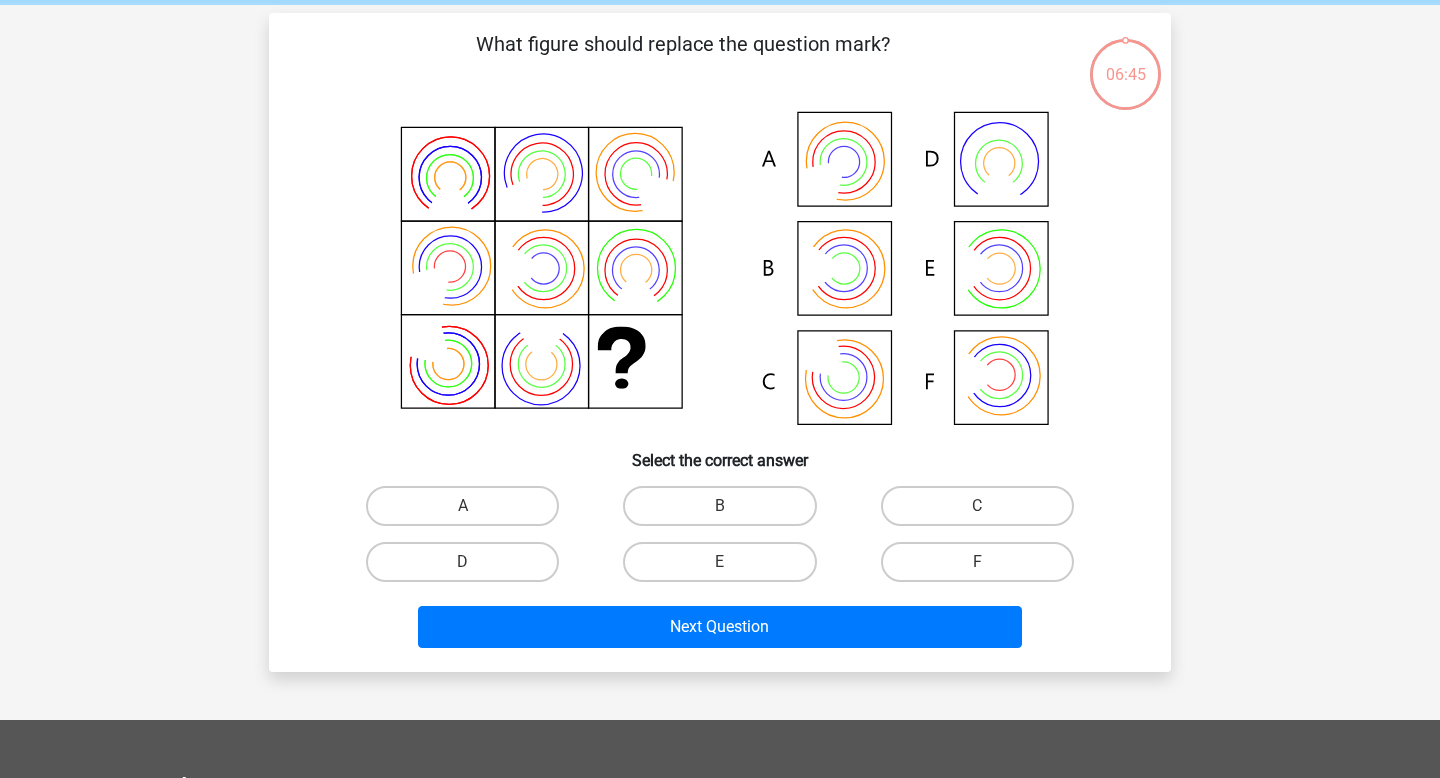 scroll, scrollTop: 92, scrollLeft: 0, axis: vertical 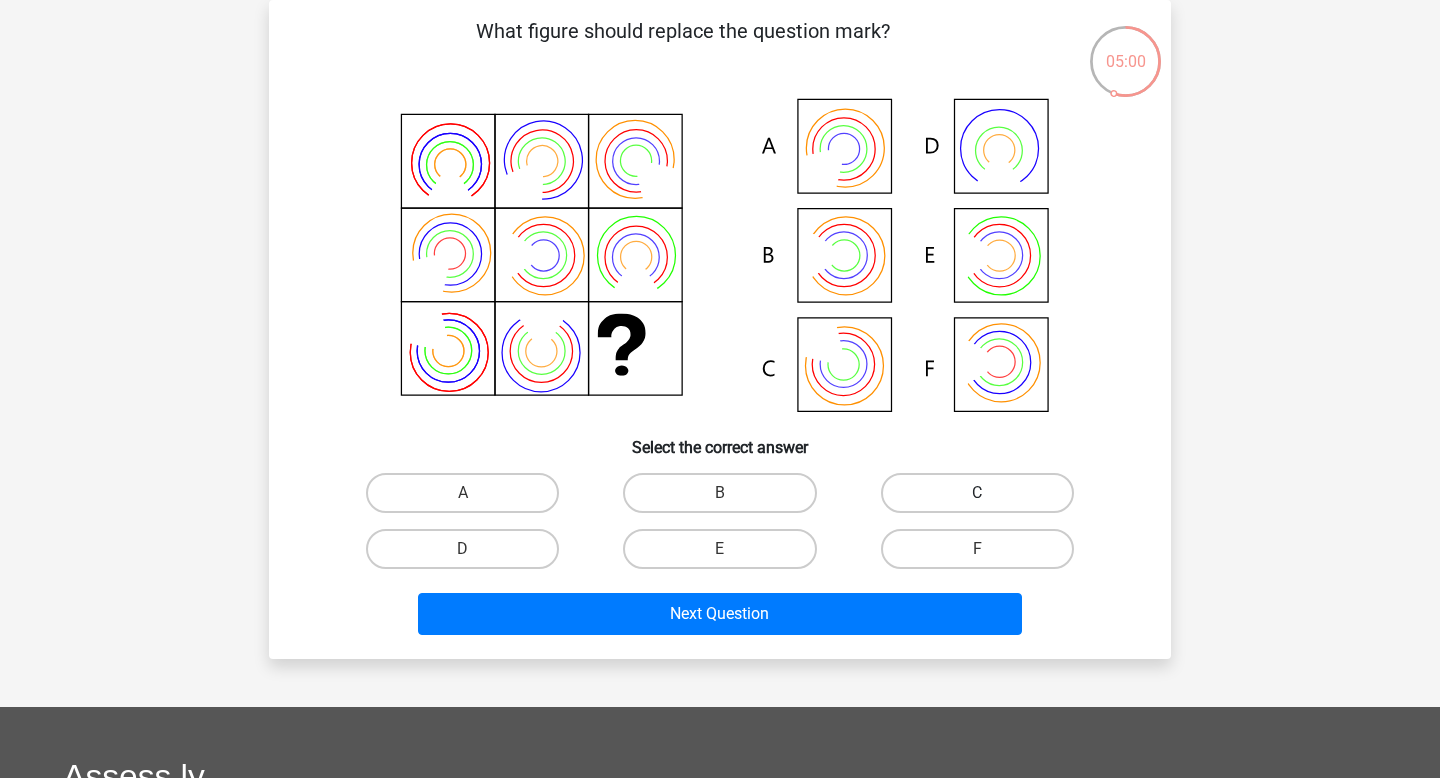 click on "C" at bounding box center (977, 493) 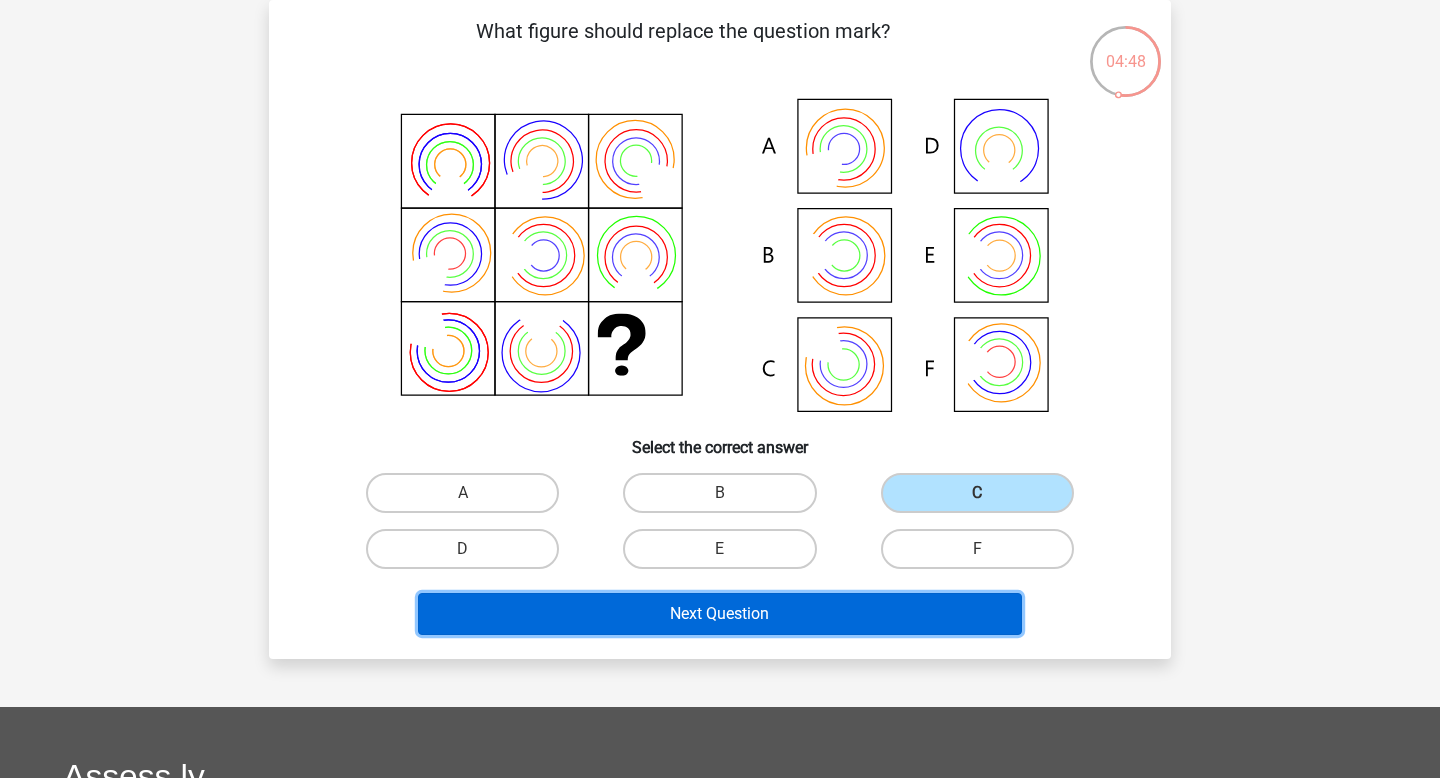 click on "Next Question" at bounding box center (720, 614) 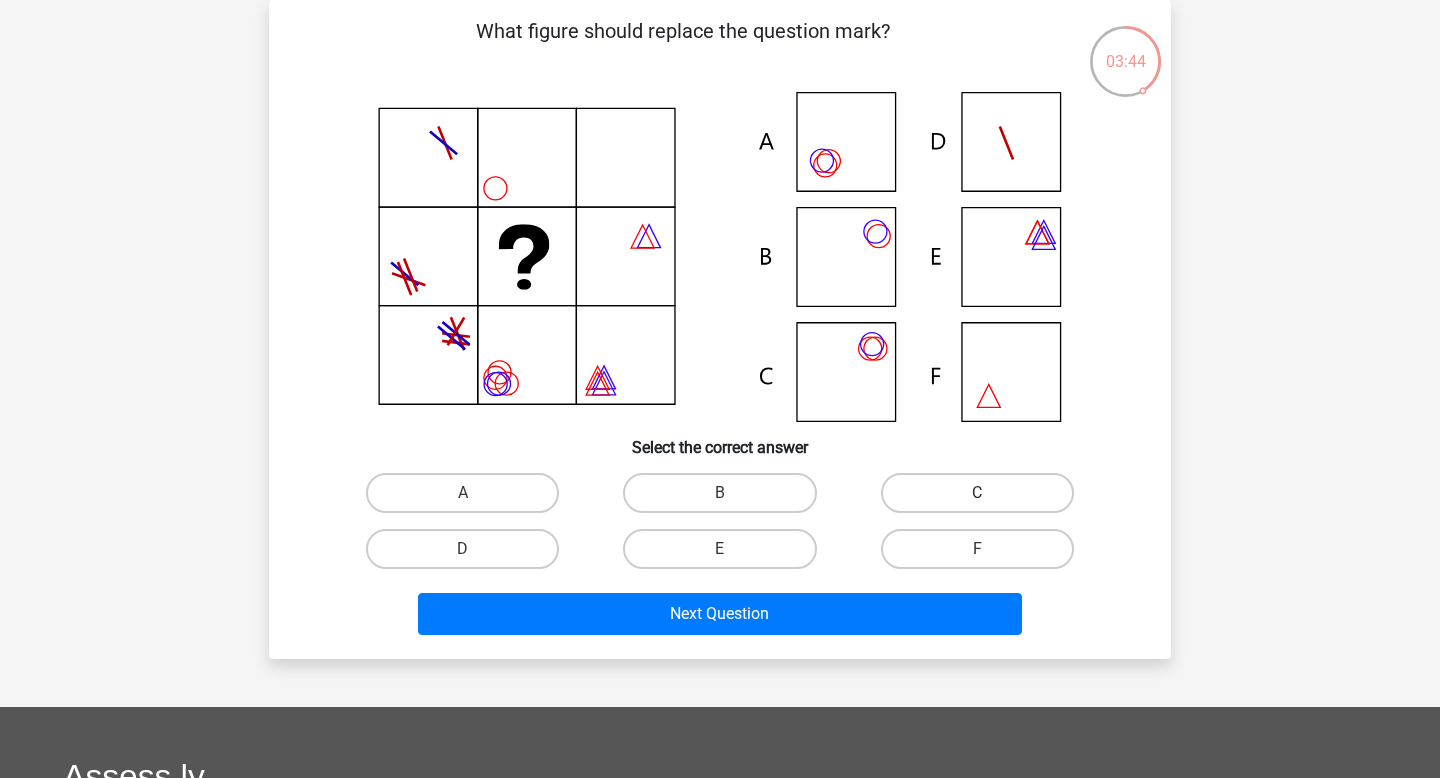 click on "C" at bounding box center [977, 493] 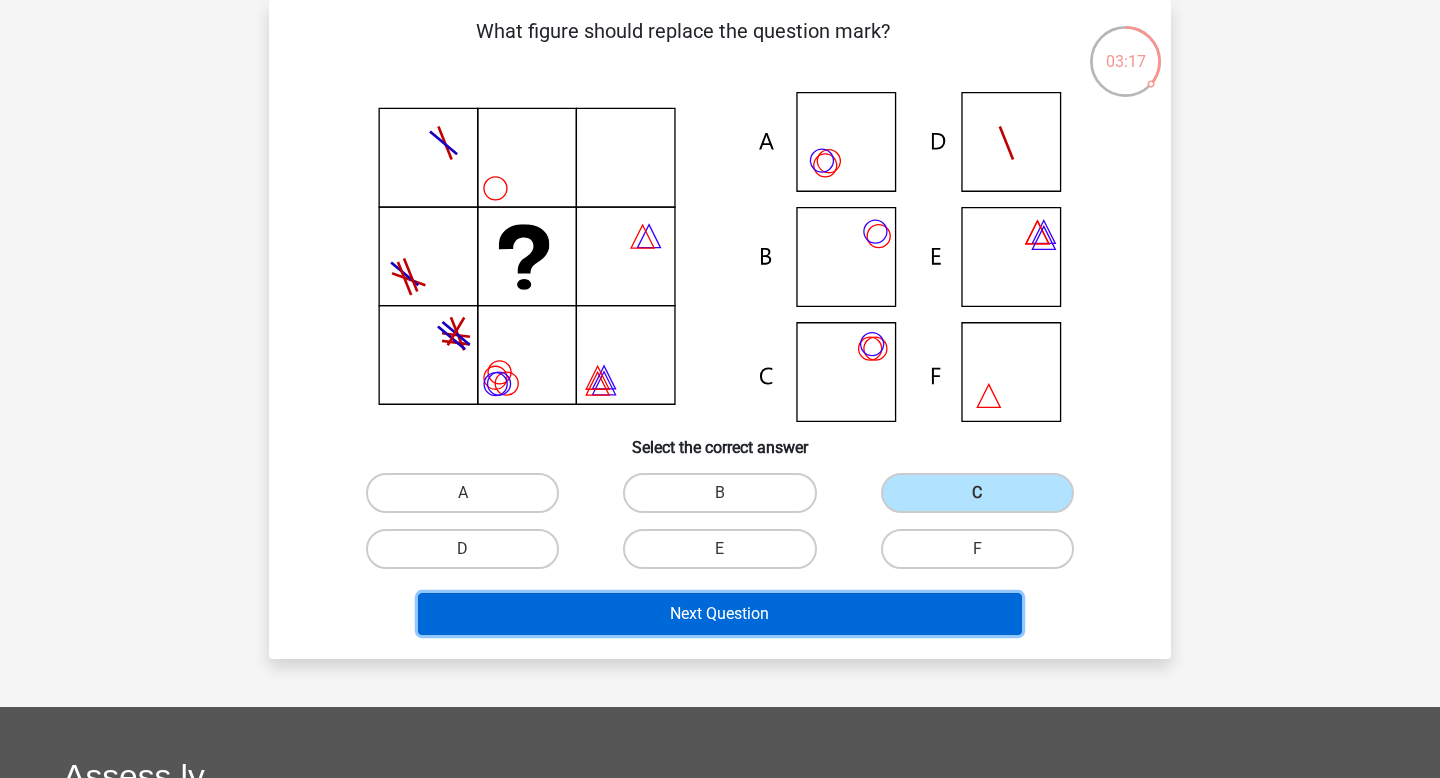 click on "Next Question" at bounding box center (720, 614) 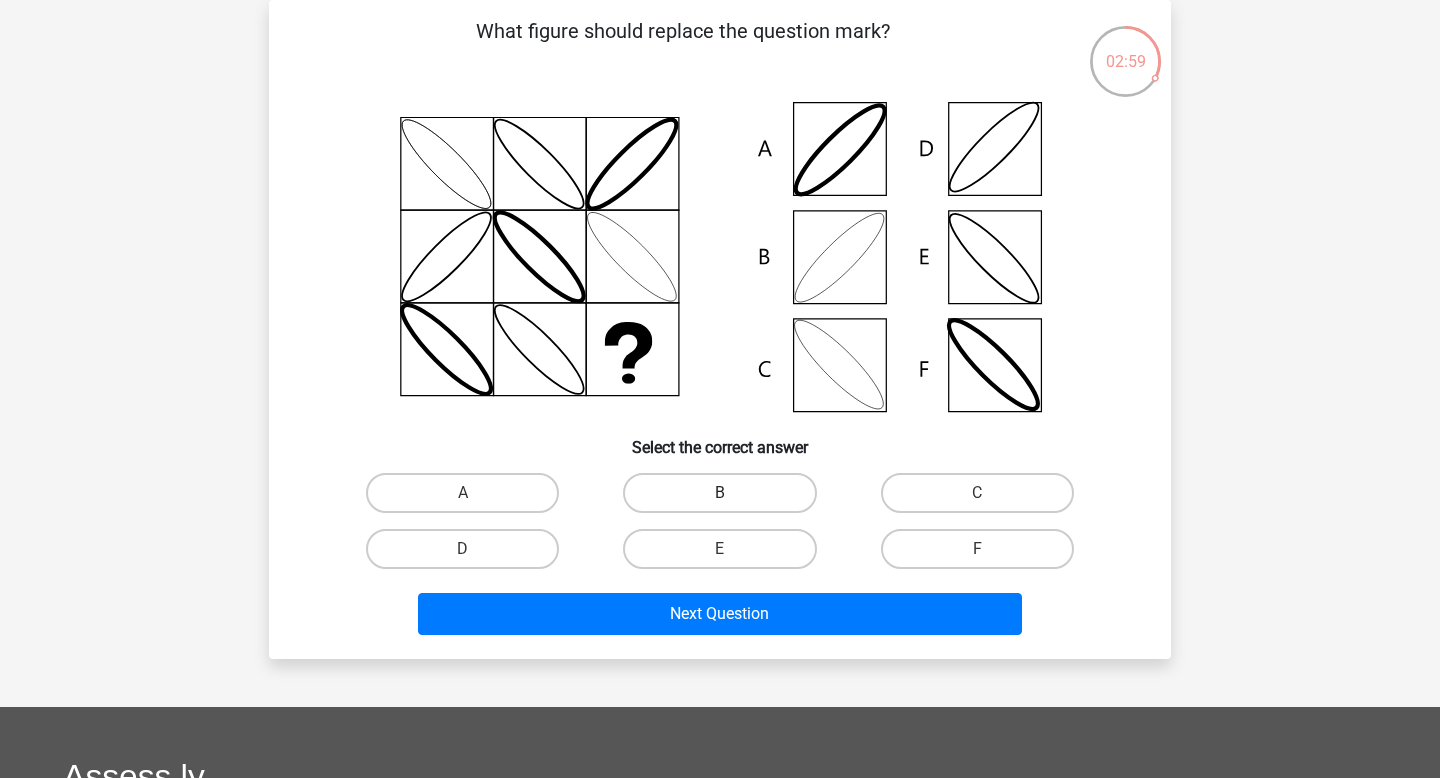 click on "B" at bounding box center (719, 493) 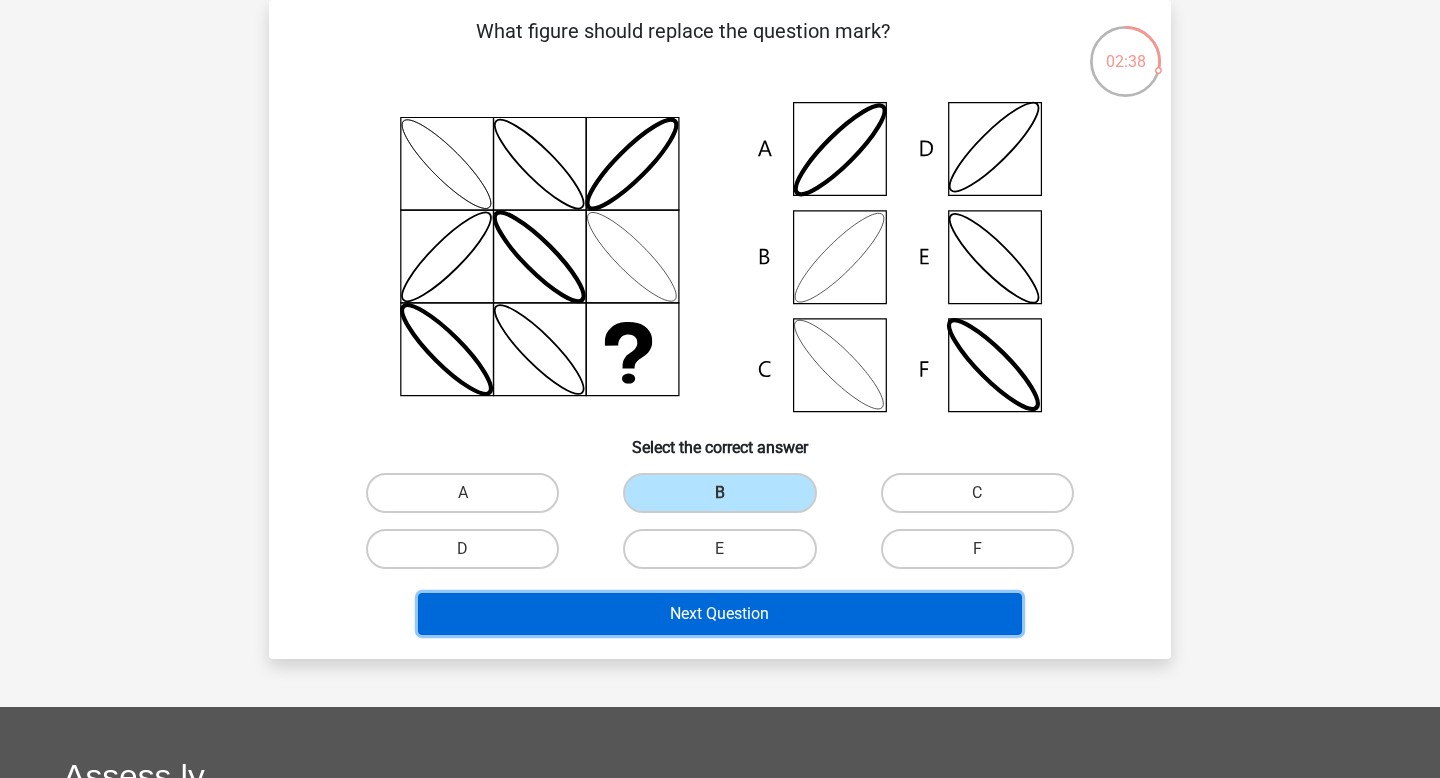 click on "Next Question" at bounding box center [720, 614] 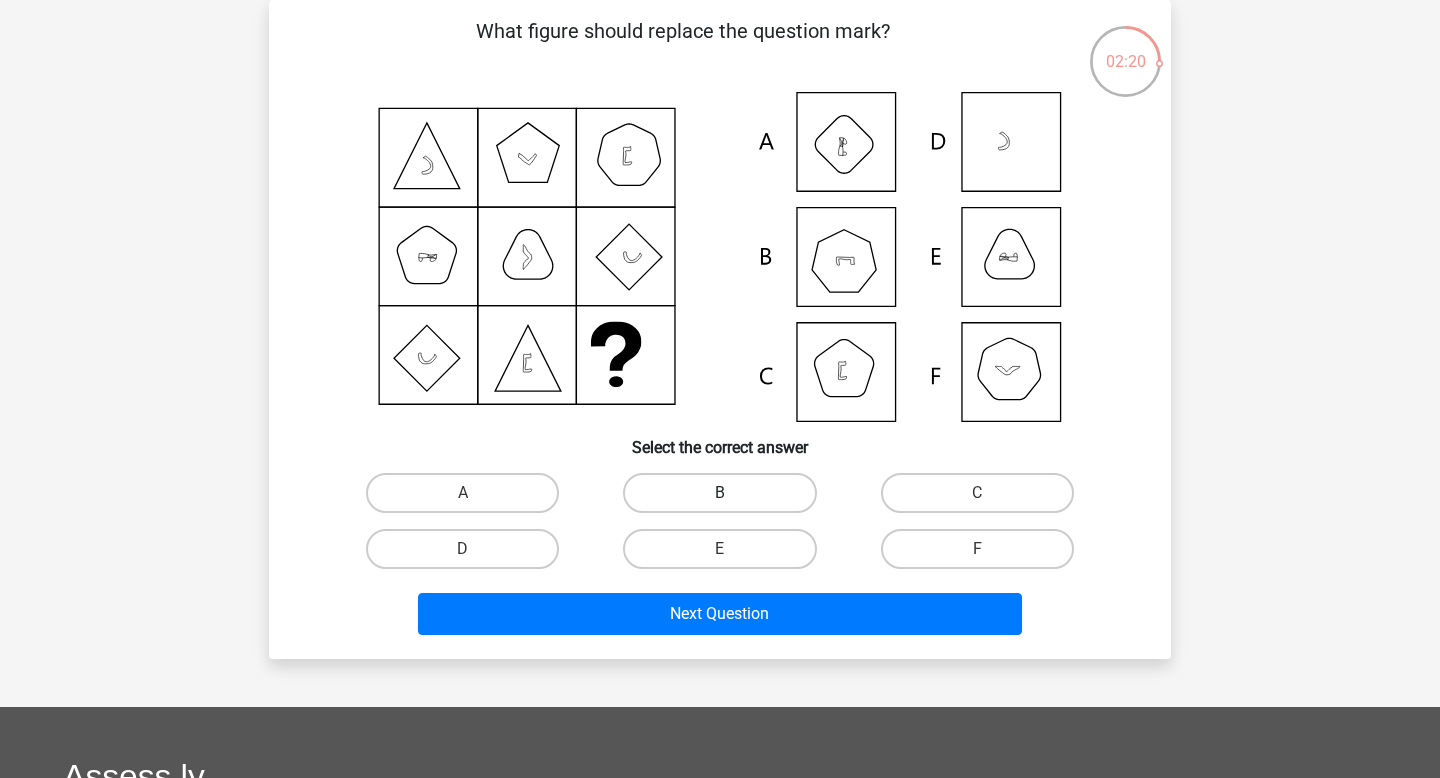 click on "B" at bounding box center [719, 493] 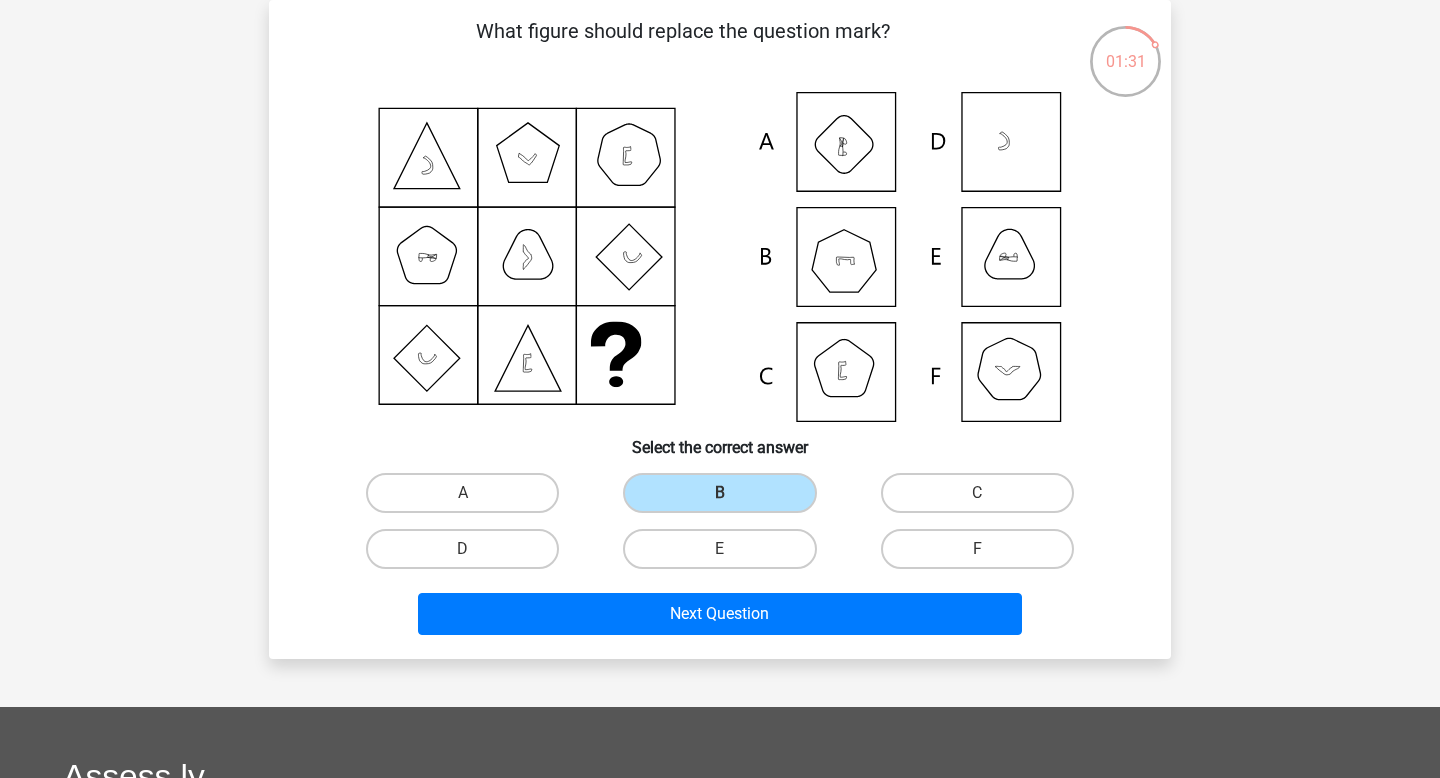 scroll, scrollTop: 99, scrollLeft: 0, axis: vertical 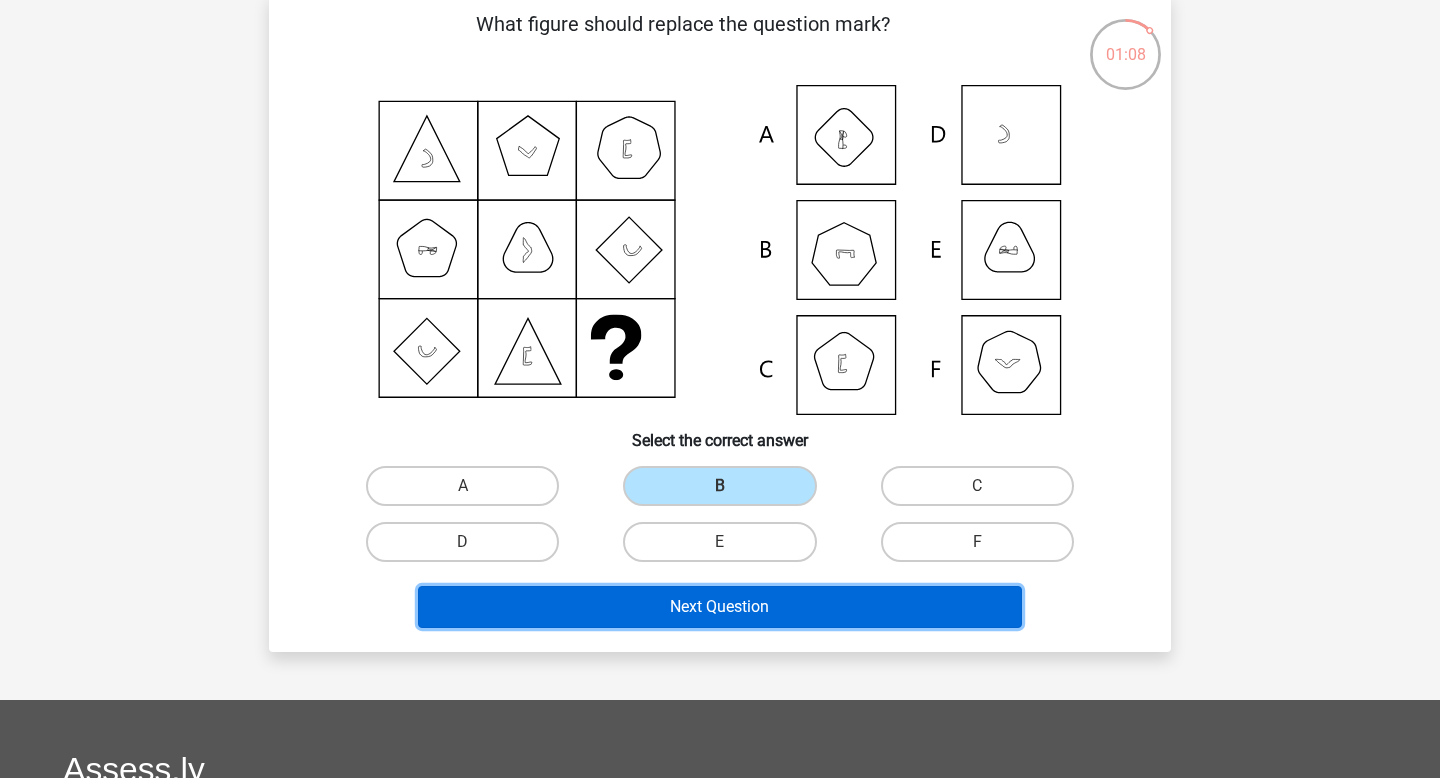 click on "Next Question" at bounding box center [720, 607] 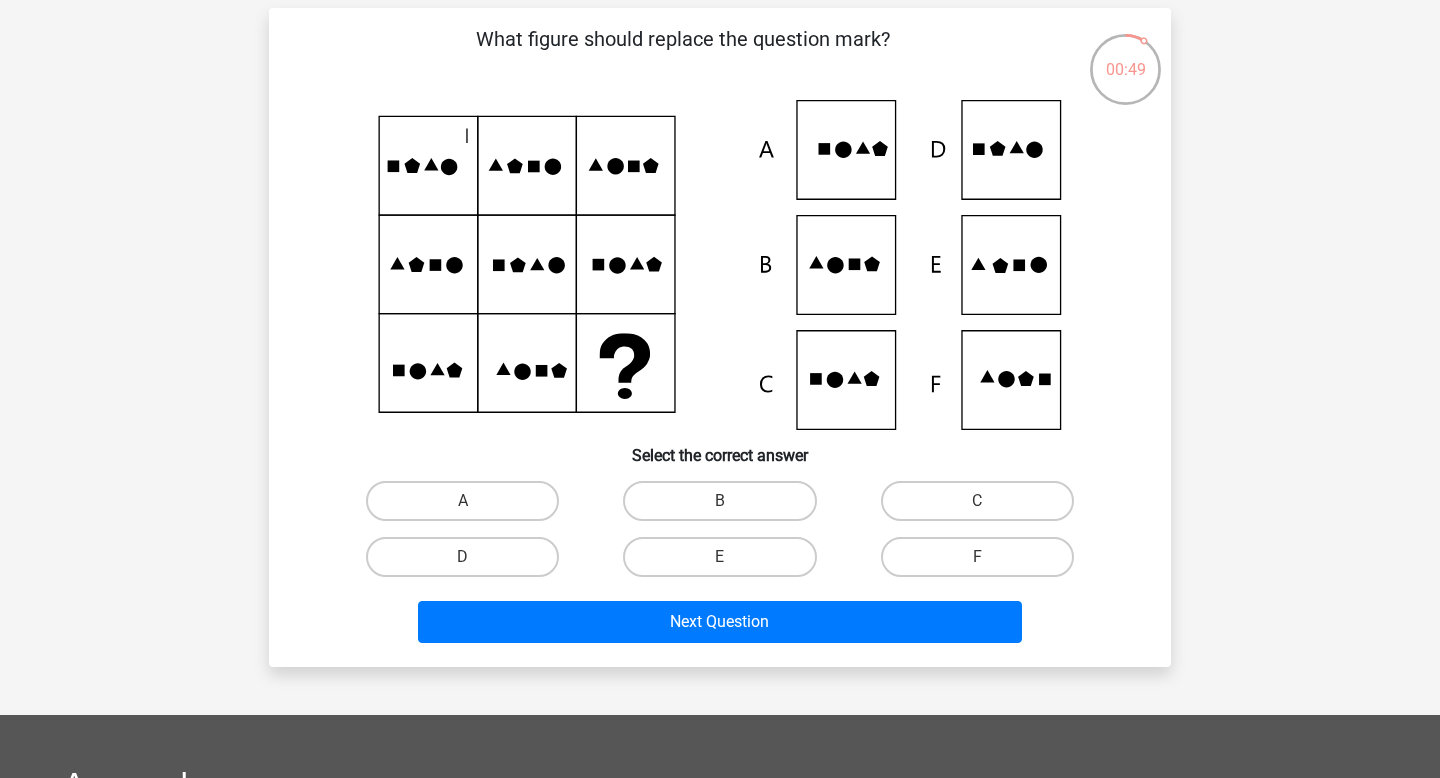 scroll, scrollTop: 78, scrollLeft: 0, axis: vertical 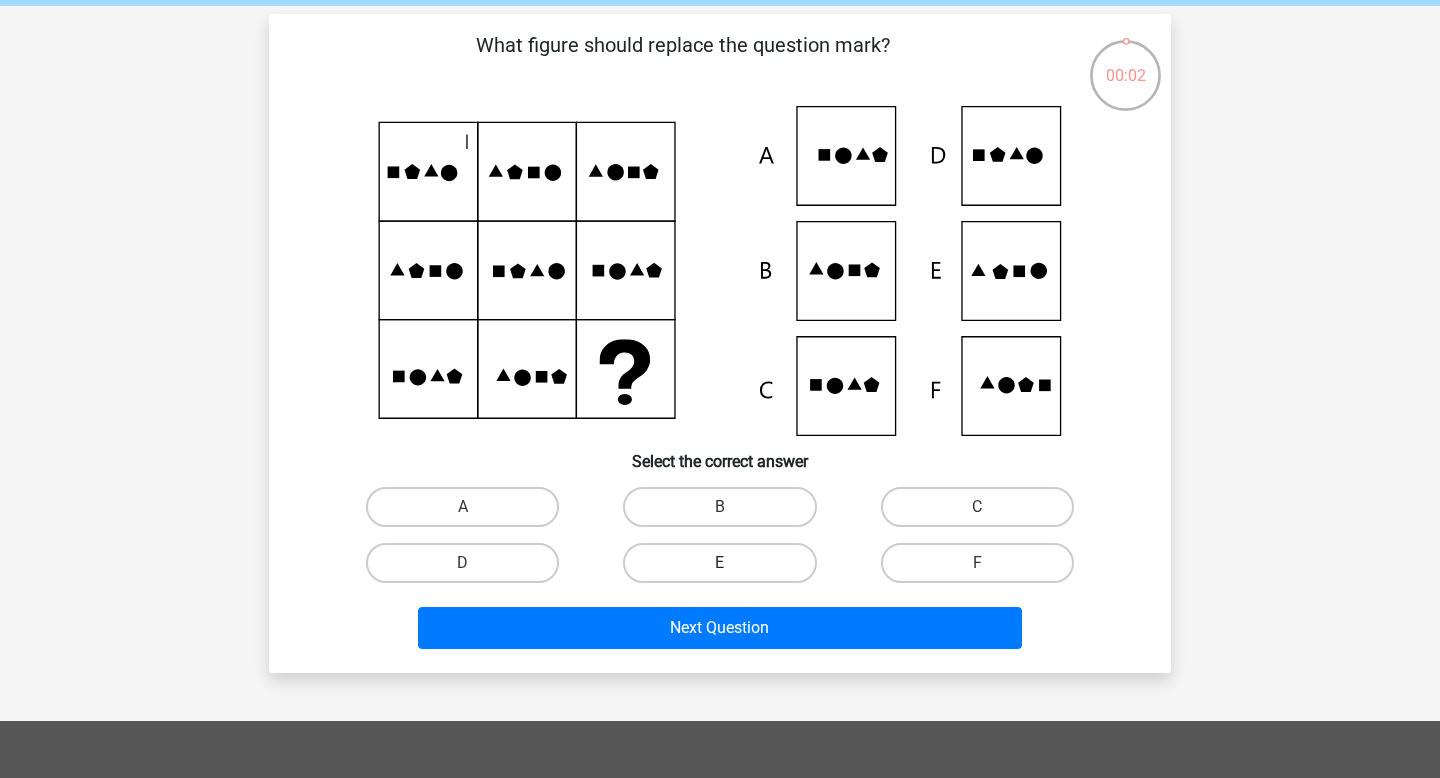 click on "E" at bounding box center [719, 563] 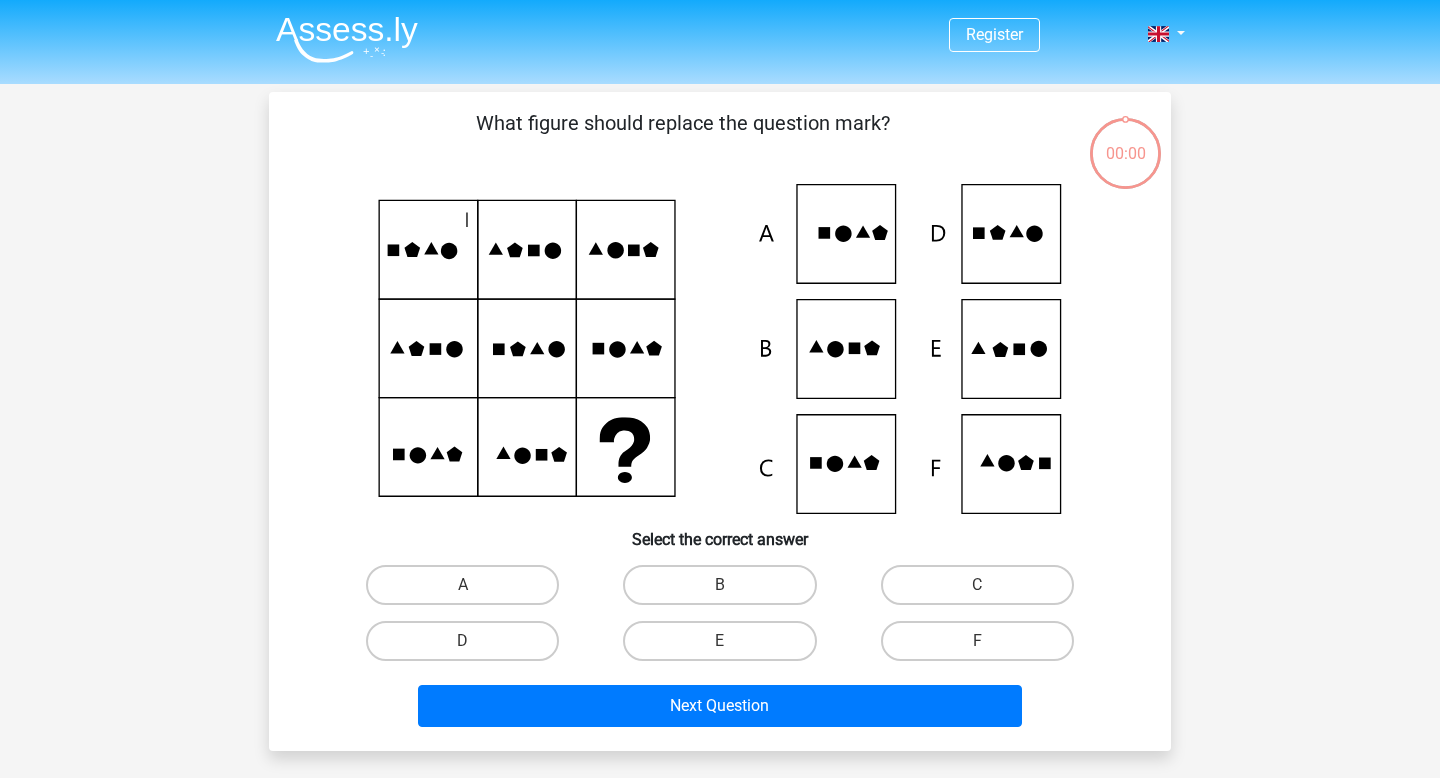 scroll, scrollTop: 78, scrollLeft: 0, axis: vertical 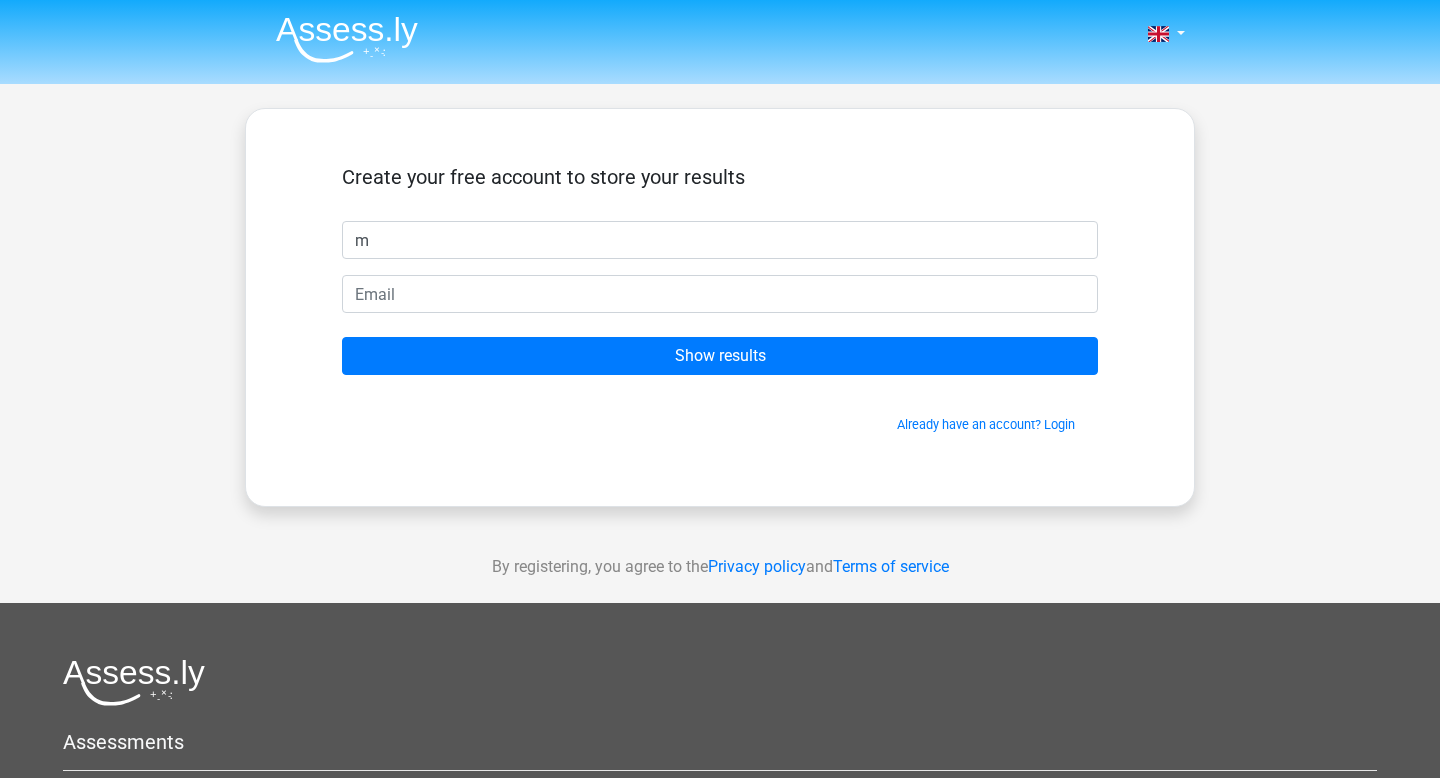 type on "m" 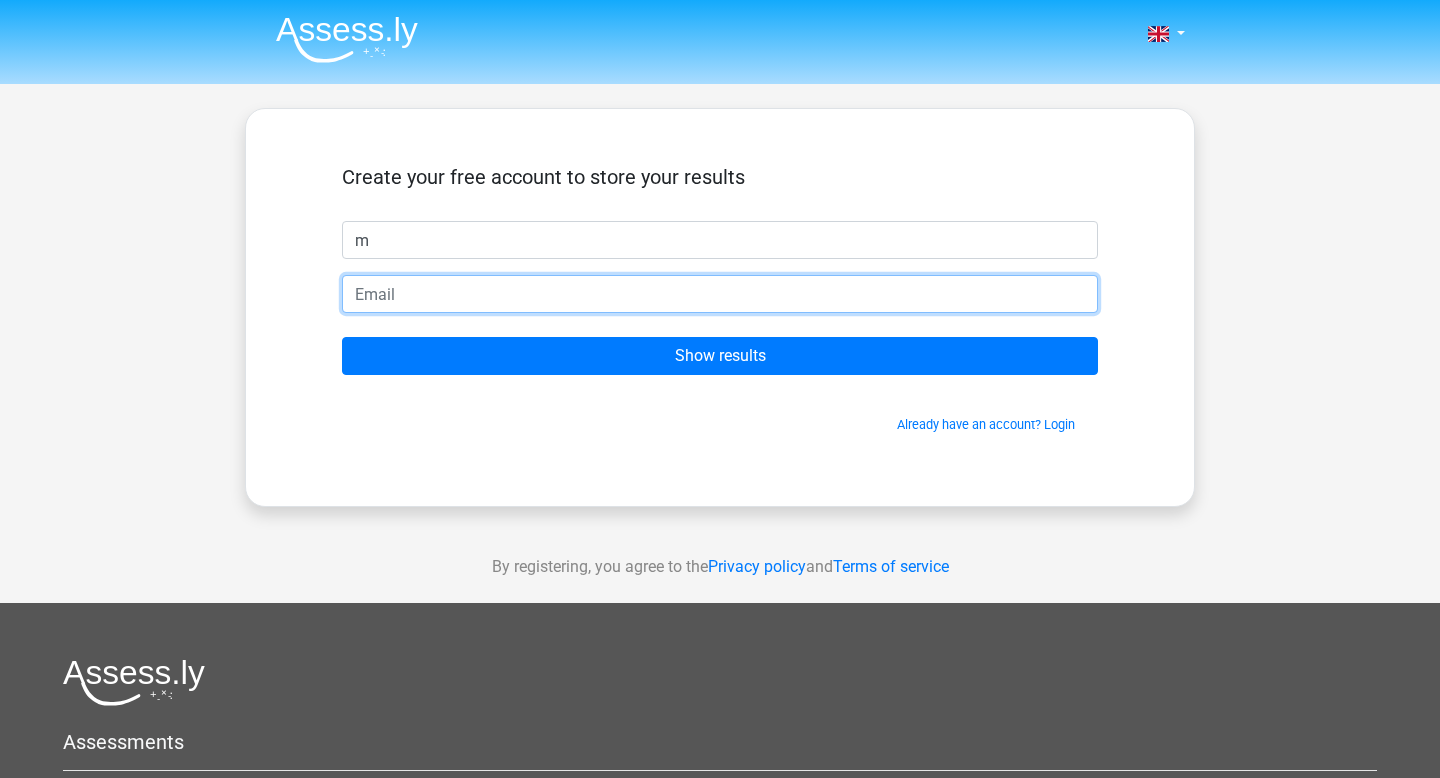 click at bounding box center [720, 294] 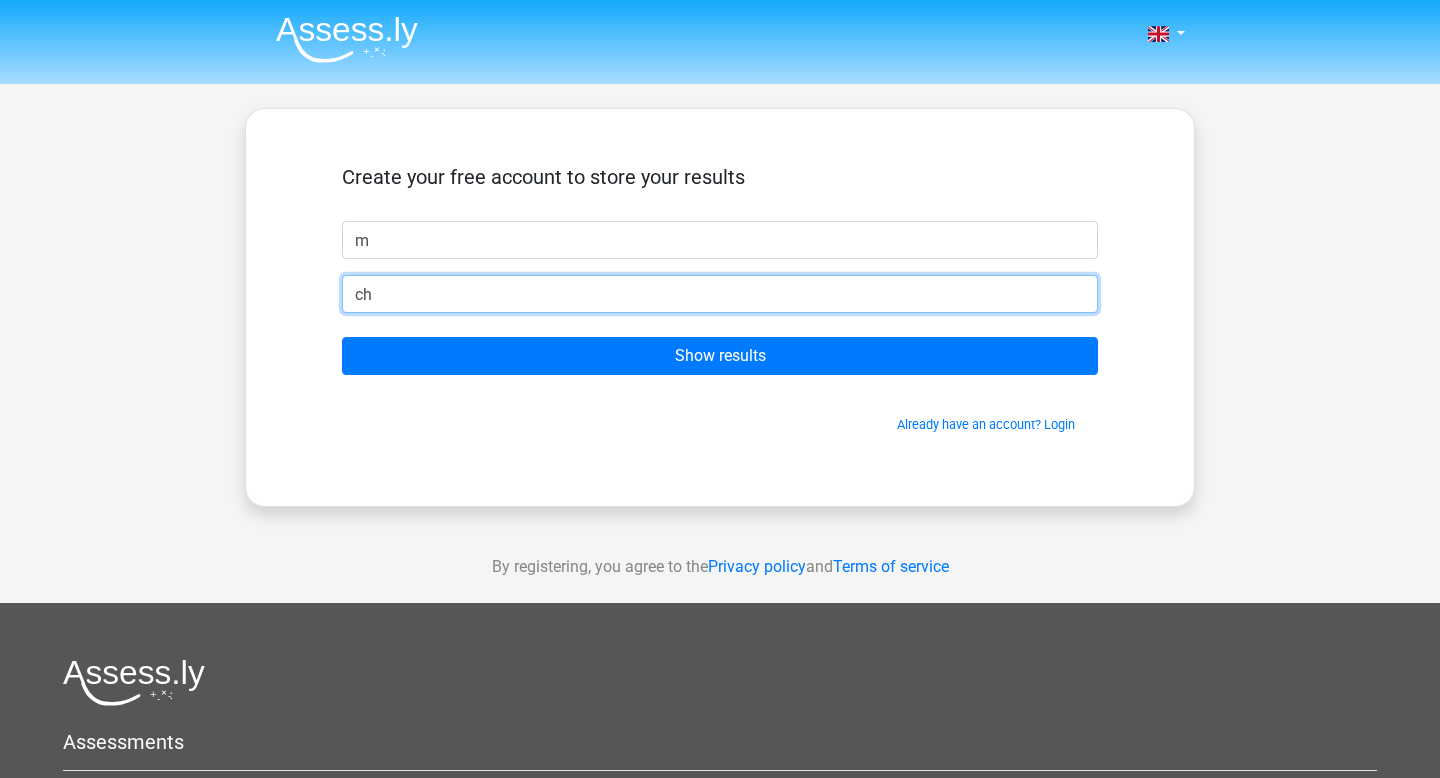 type on "c" 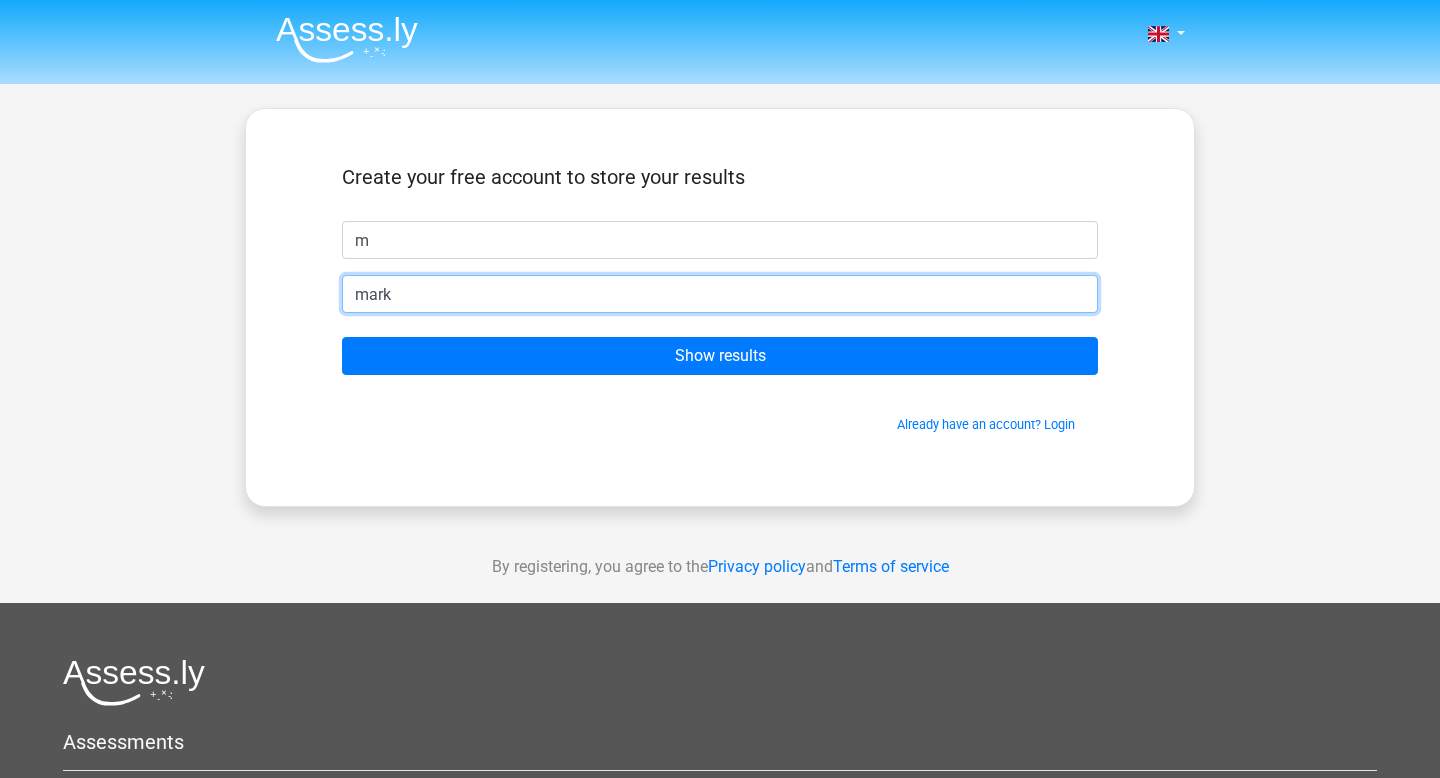 type on "[USERNAME]@example.com" 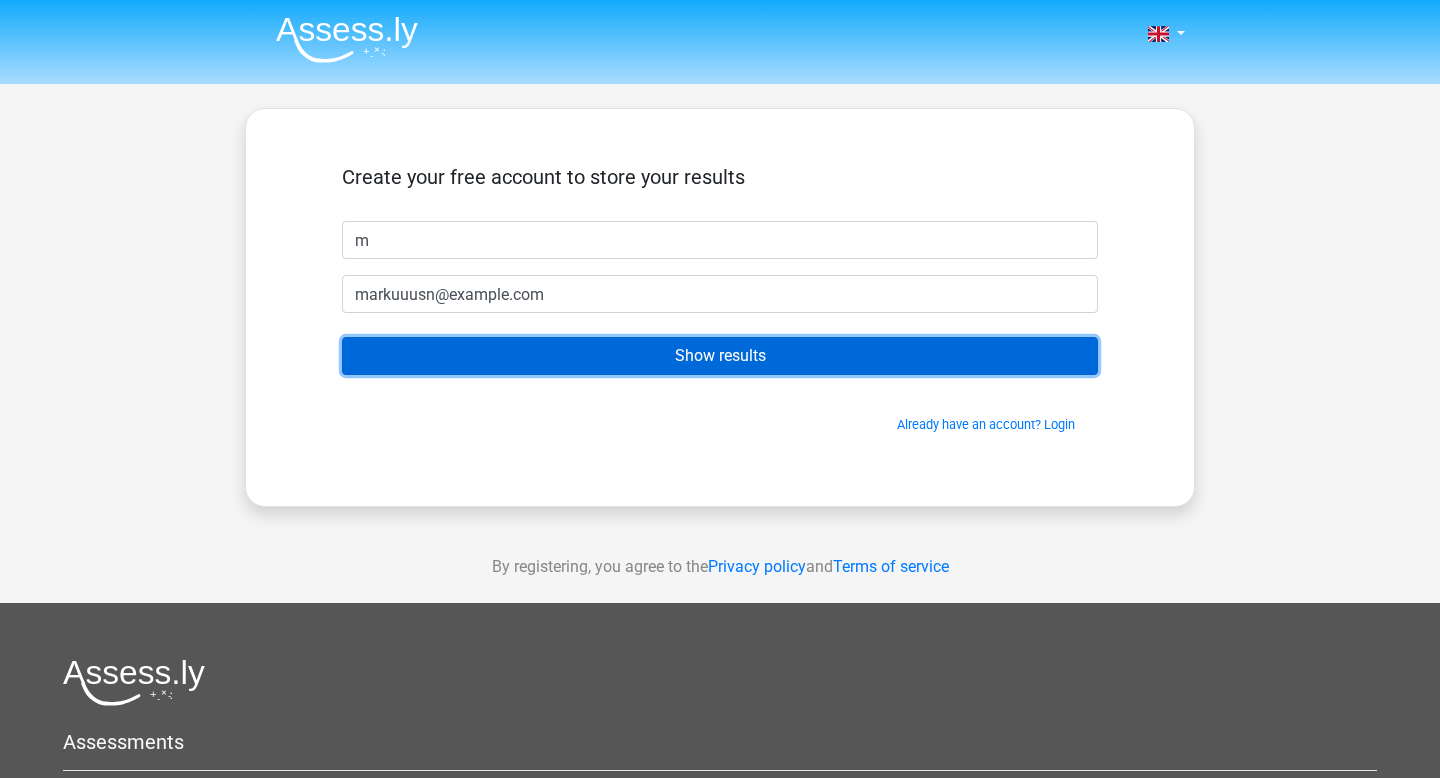 click on "Show results" at bounding box center [720, 356] 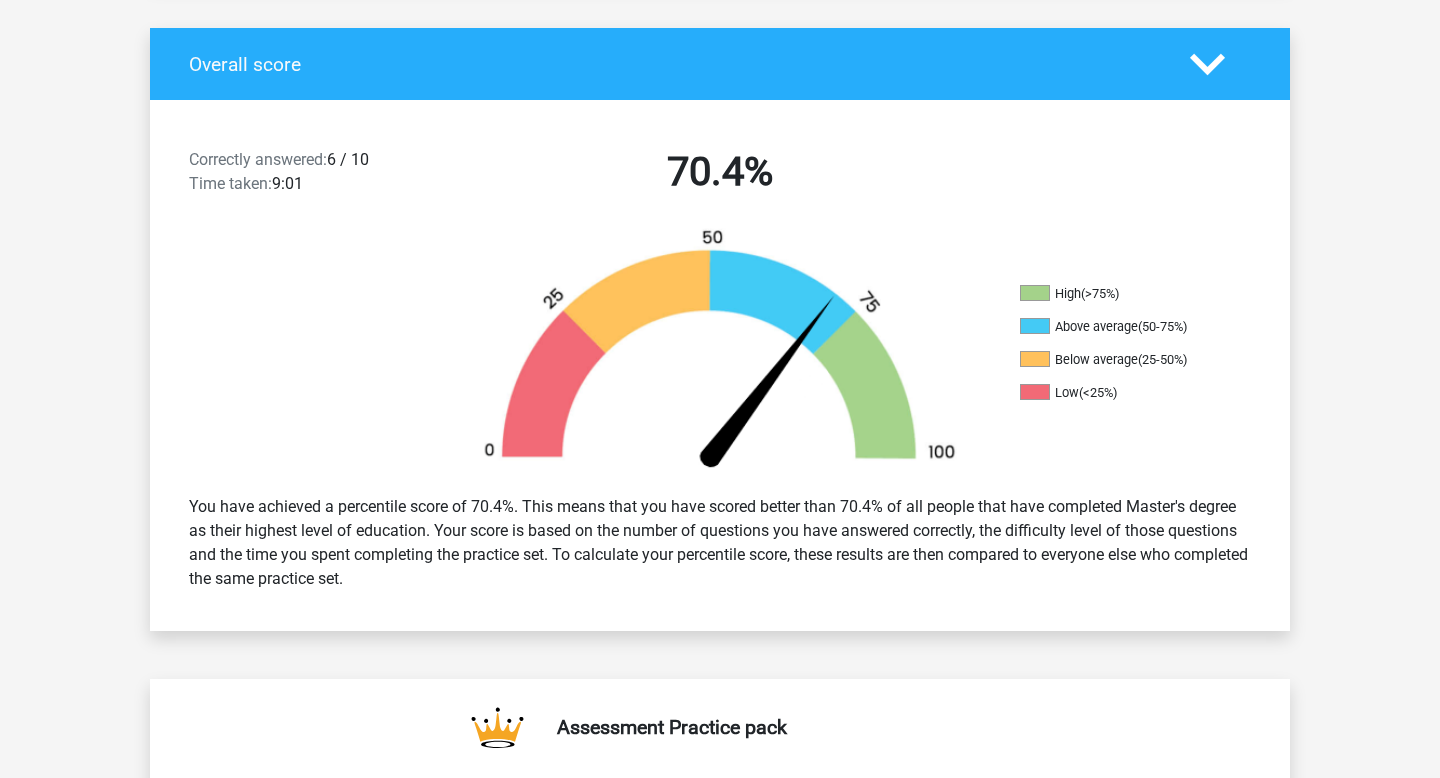 scroll, scrollTop: 241, scrollLeft: 0, axis: vertical 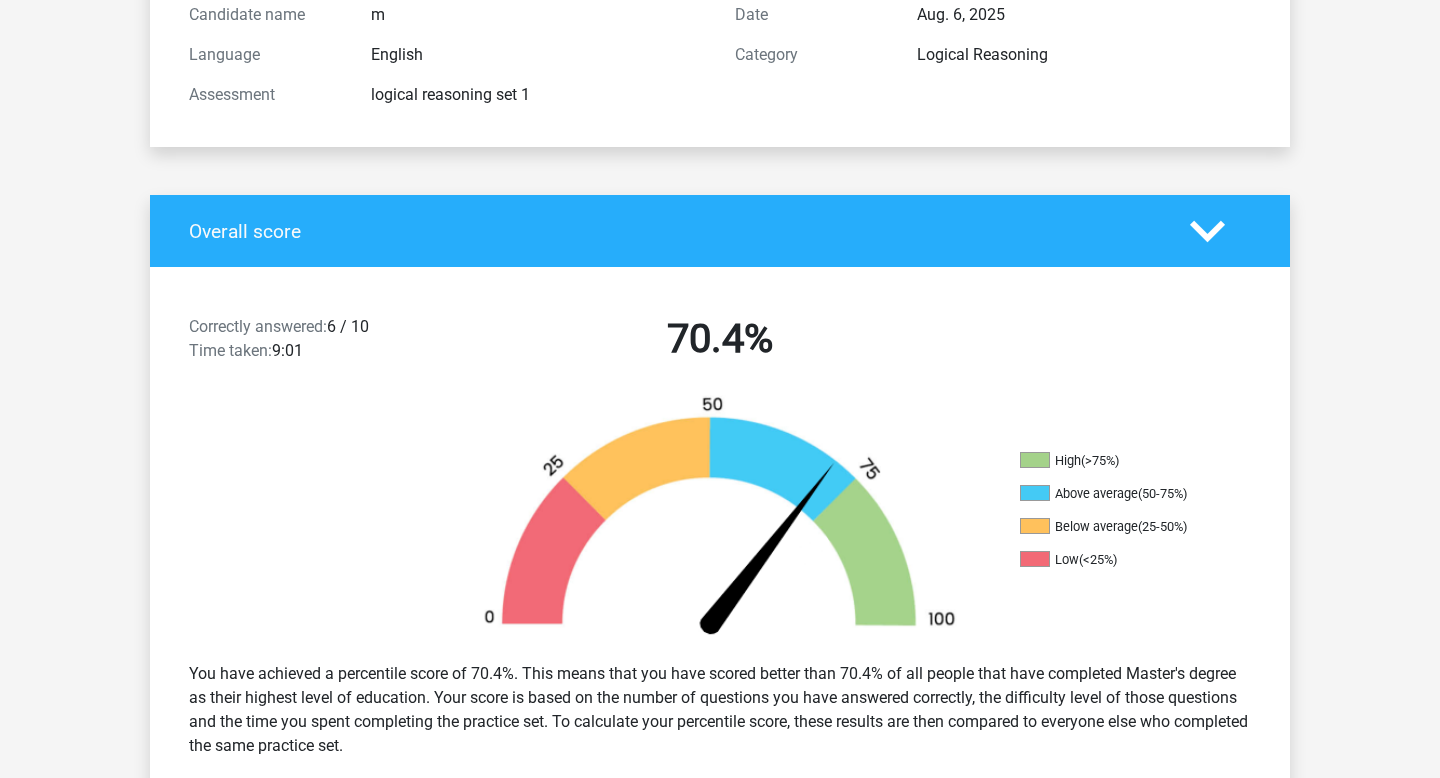 click on "Overall score" at bounding box center [674, 231] 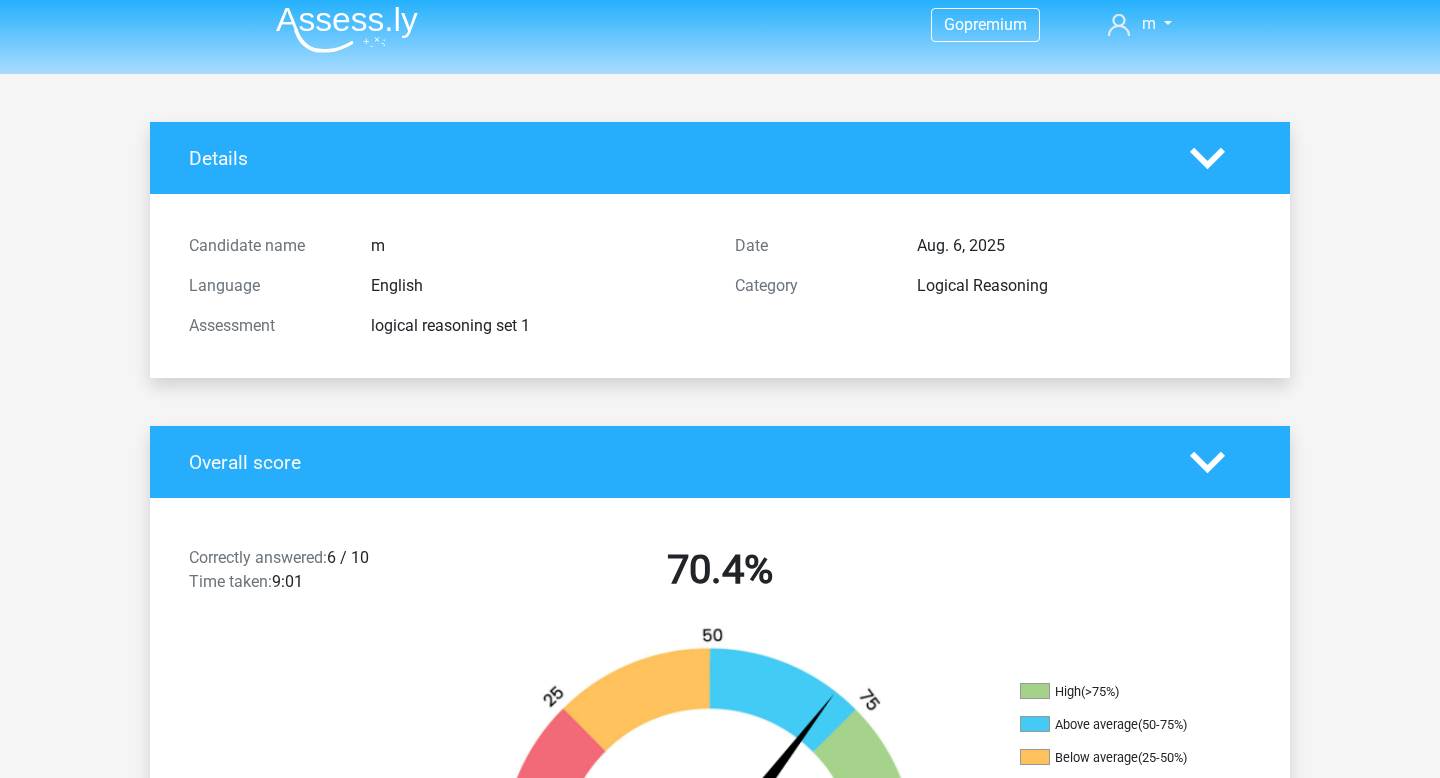 scroll, scrollTop: 0, scrollLeft: 0, axis: both 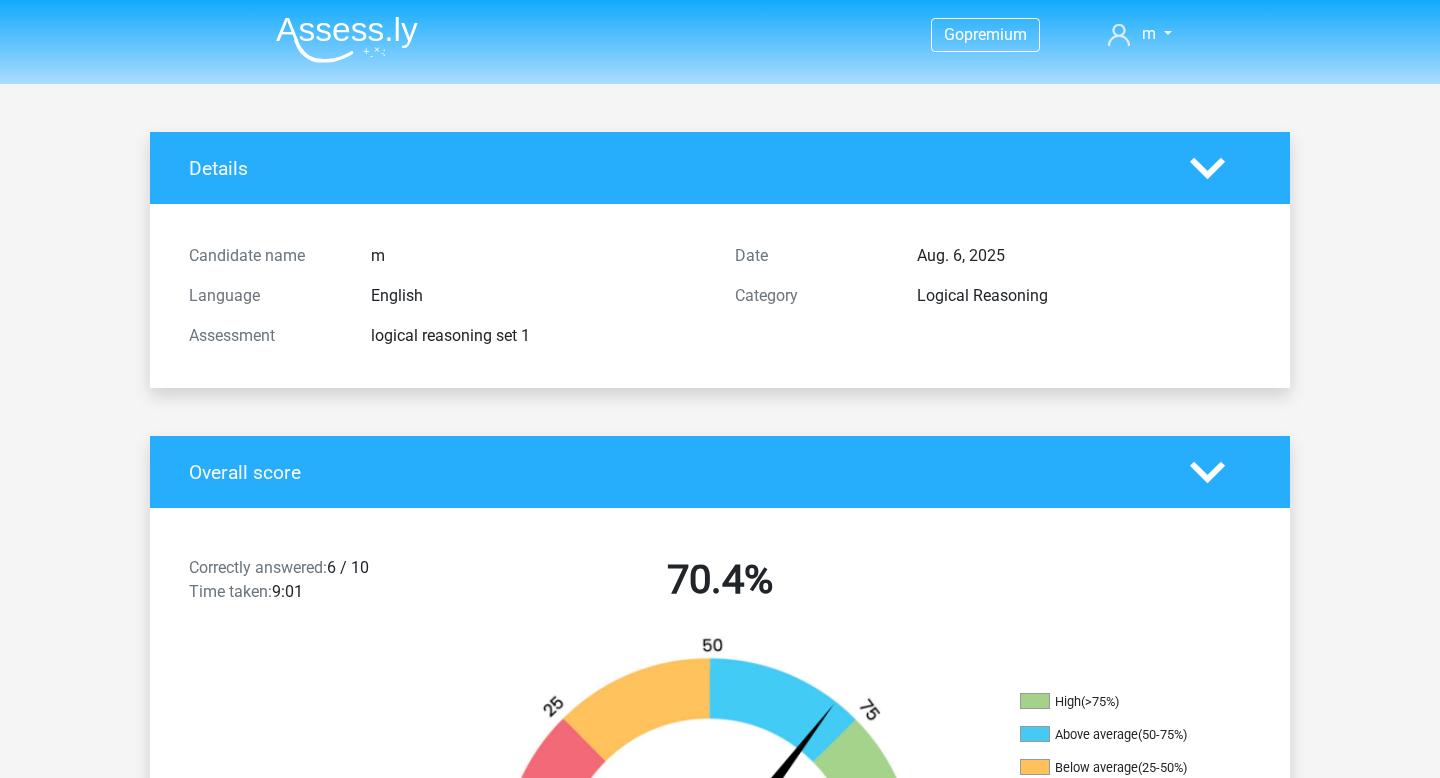 click on "Details" at bounding box center [674, 168] 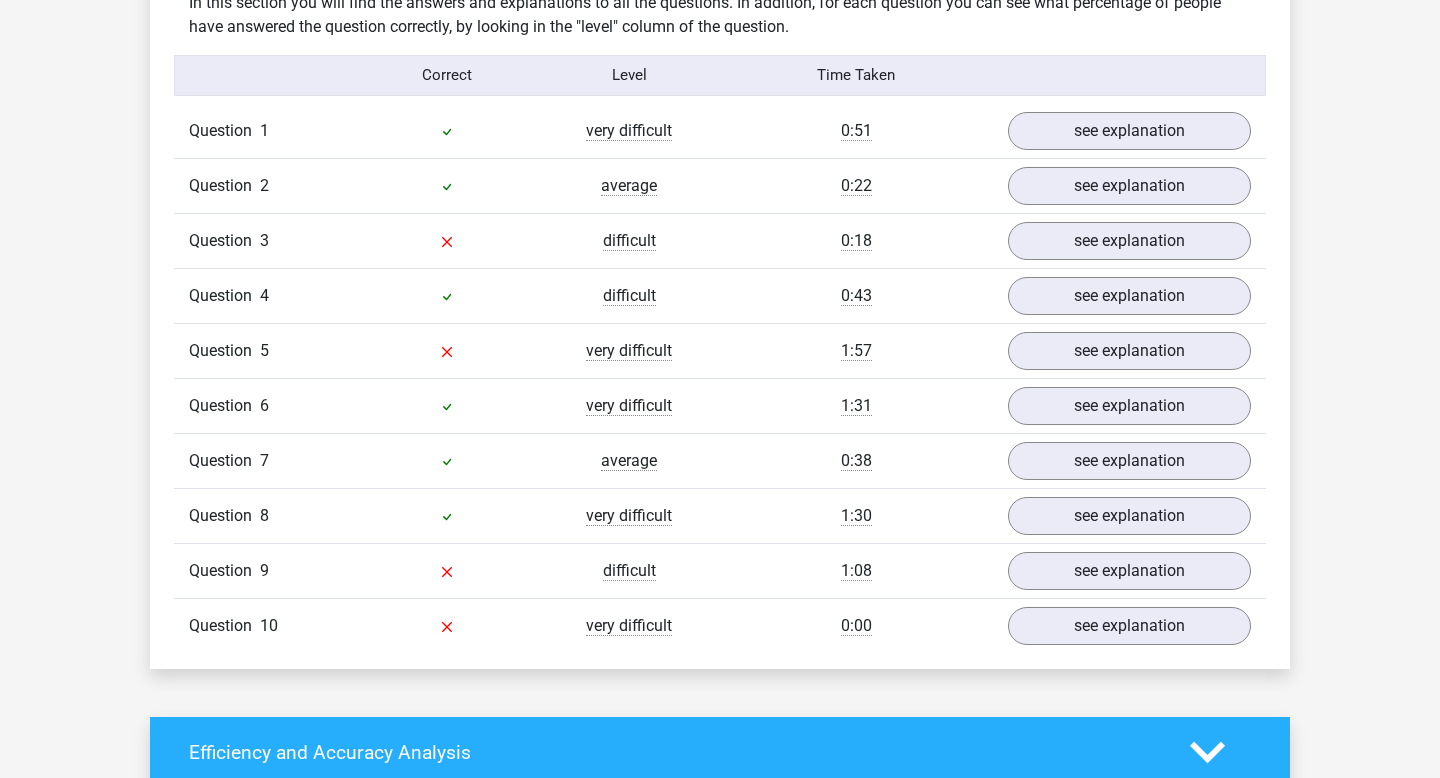 scroll, scrollTop: 1584, scrollLeft: 0, axis: vertical 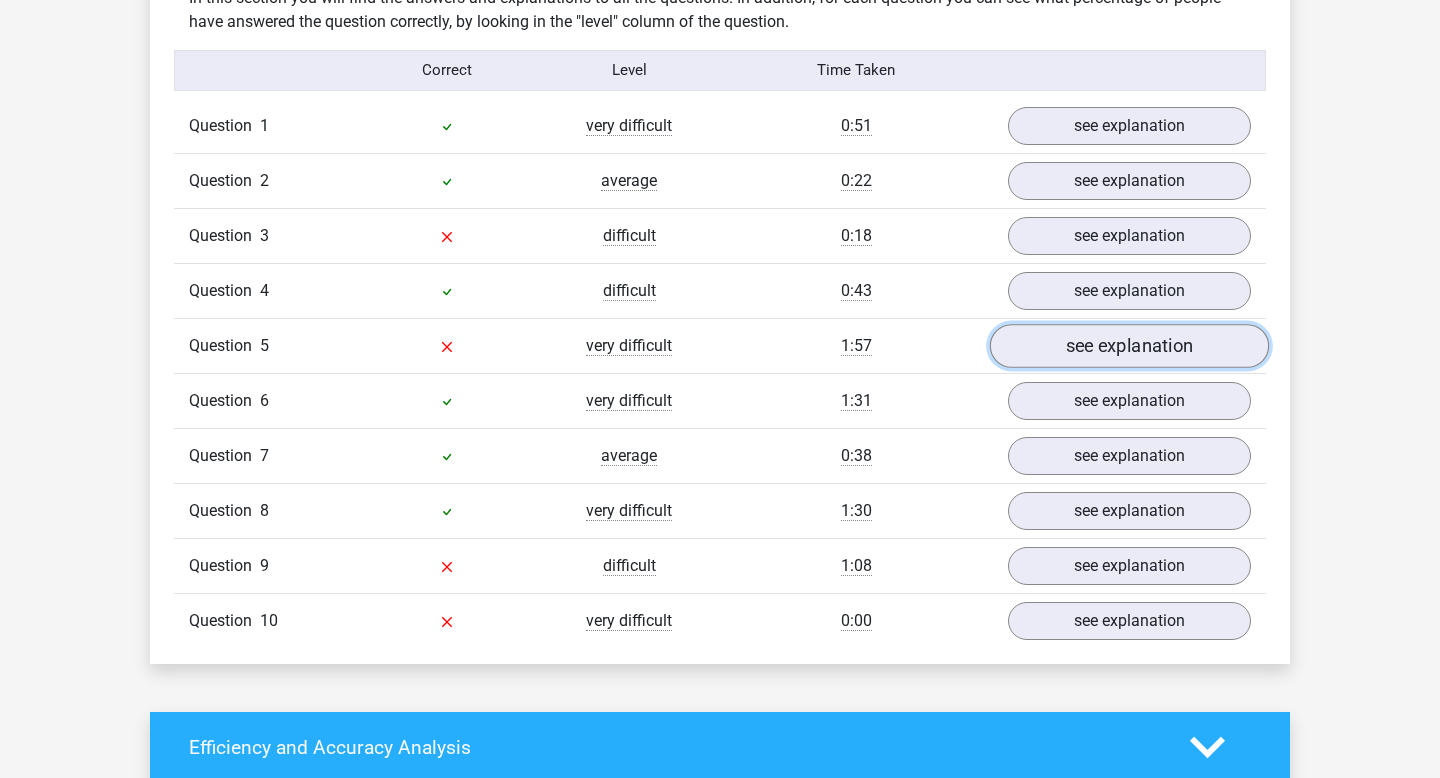 click on "see explanation" at bounding box center (1129, 346) 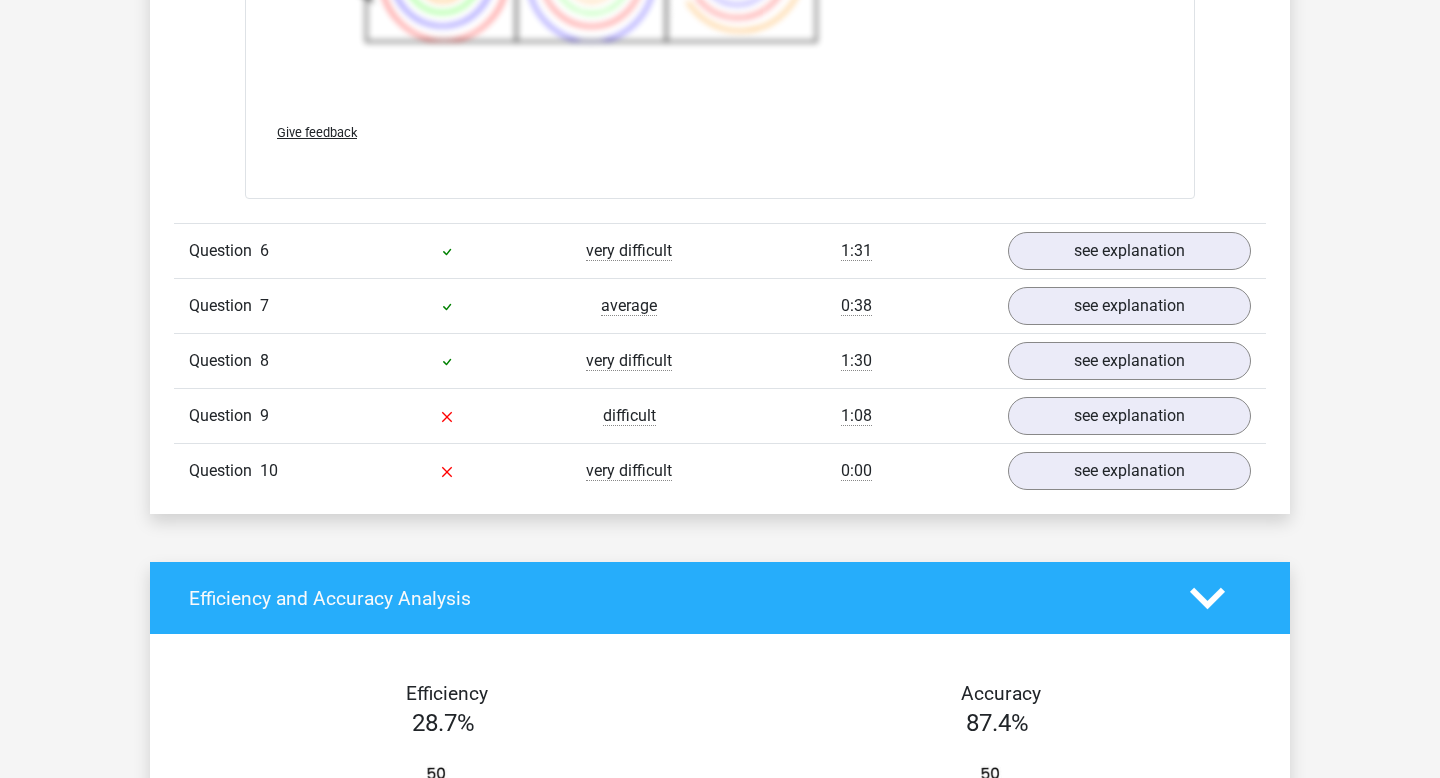 scroll, scrollTop: 3087, scrollLeft: 0, axis: vertical 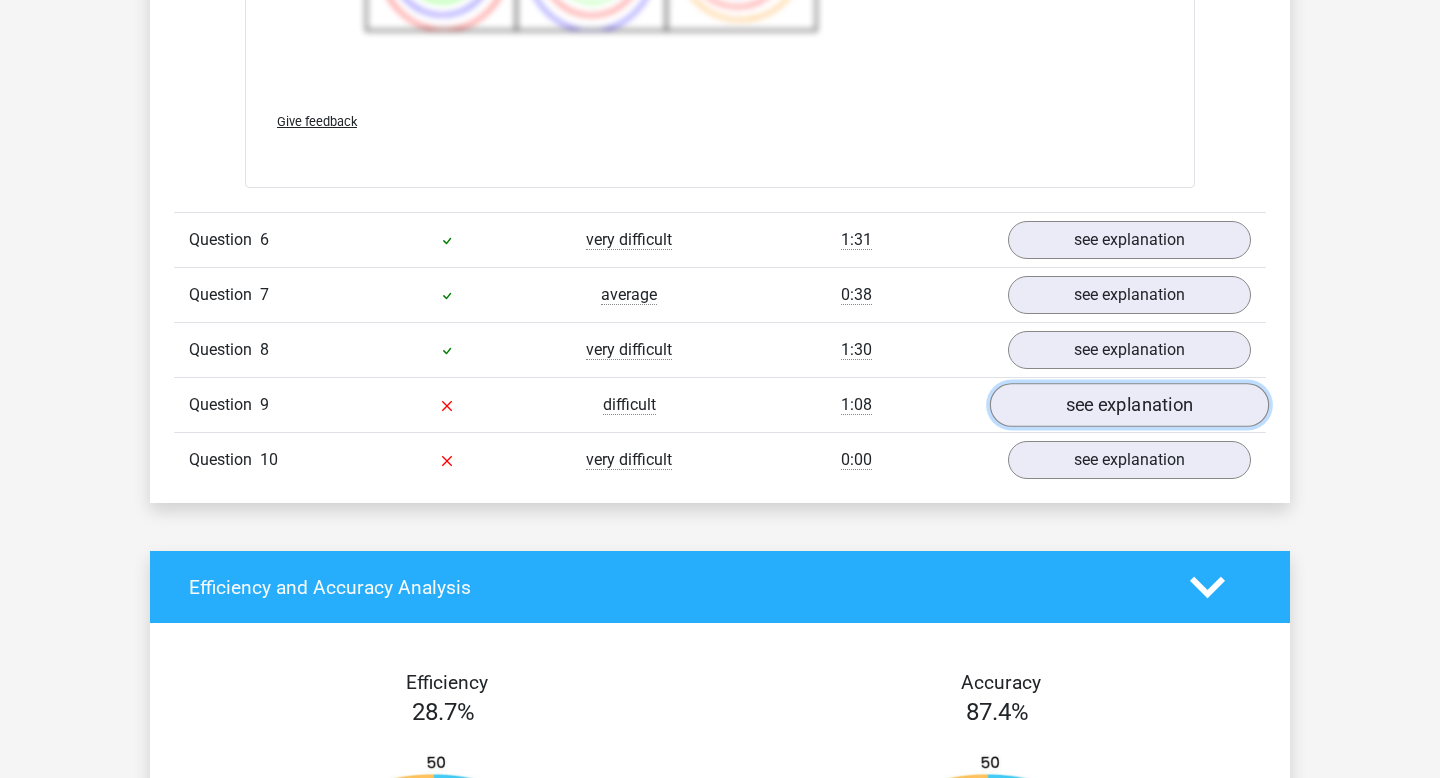 click on "see explanation" at bounding box center [1129, 405] 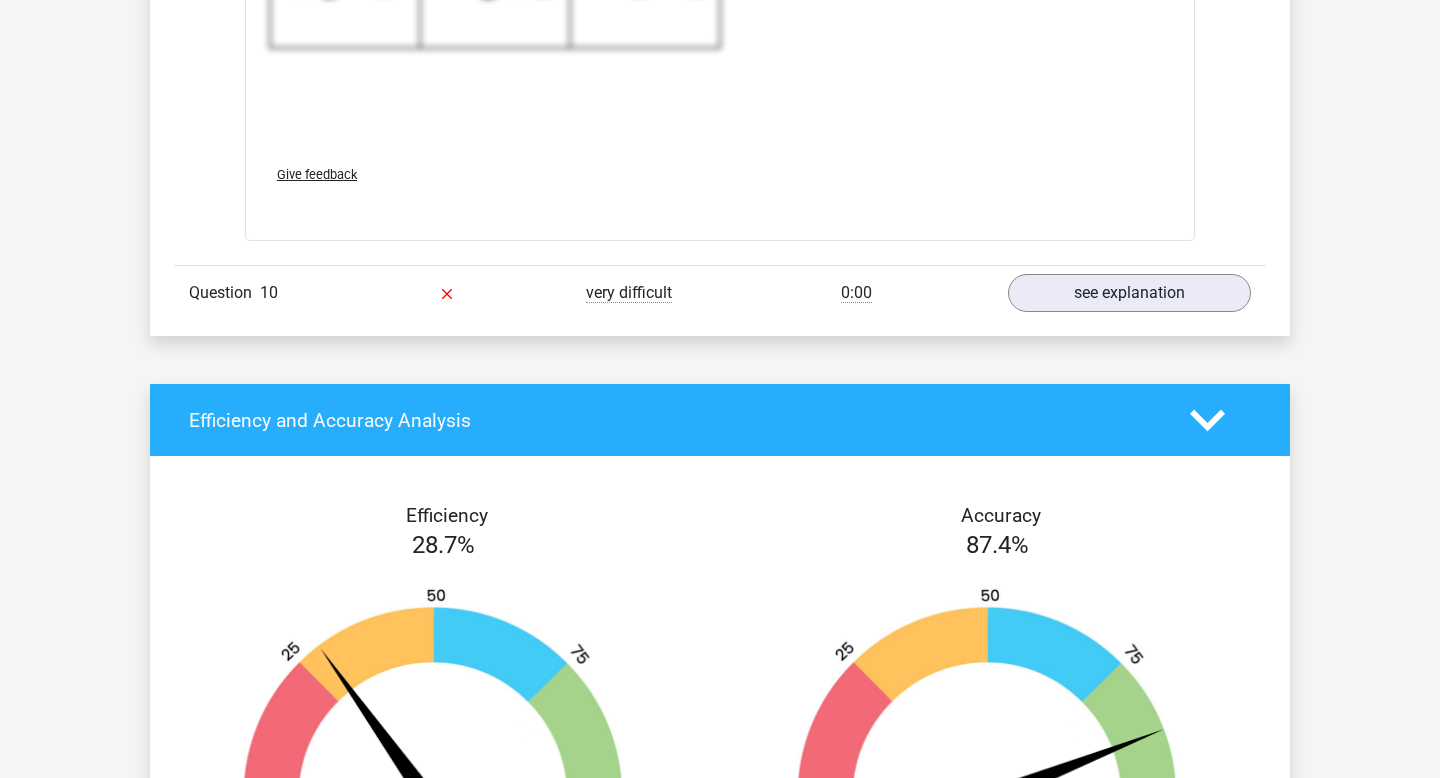 scroll, scrollTop: 4595, scrollLeft: 0, axis: vertical 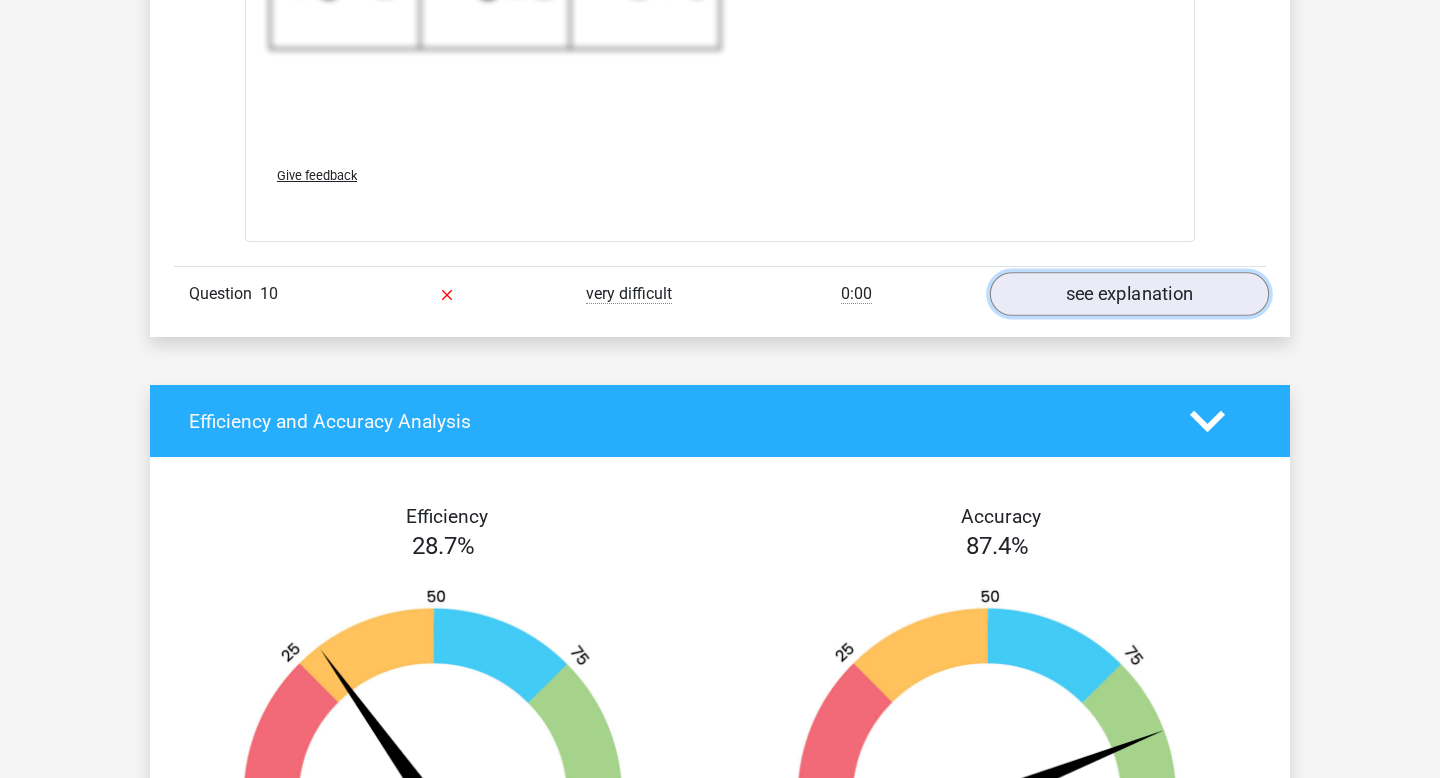 click on "see explanation" at bounding box center (1129, 294) 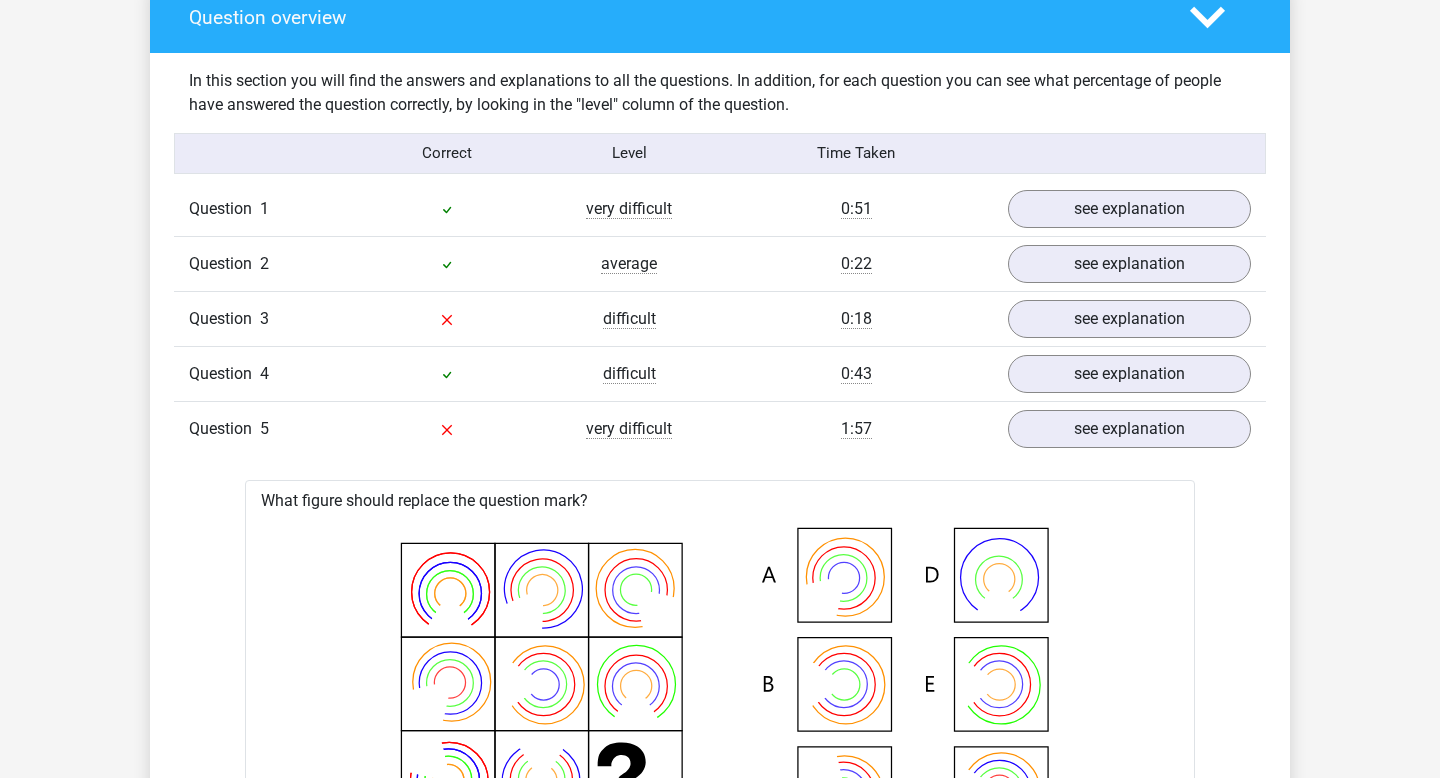 scroll, scrollTop: 1464, scrollLeft: 0, axis: vertical 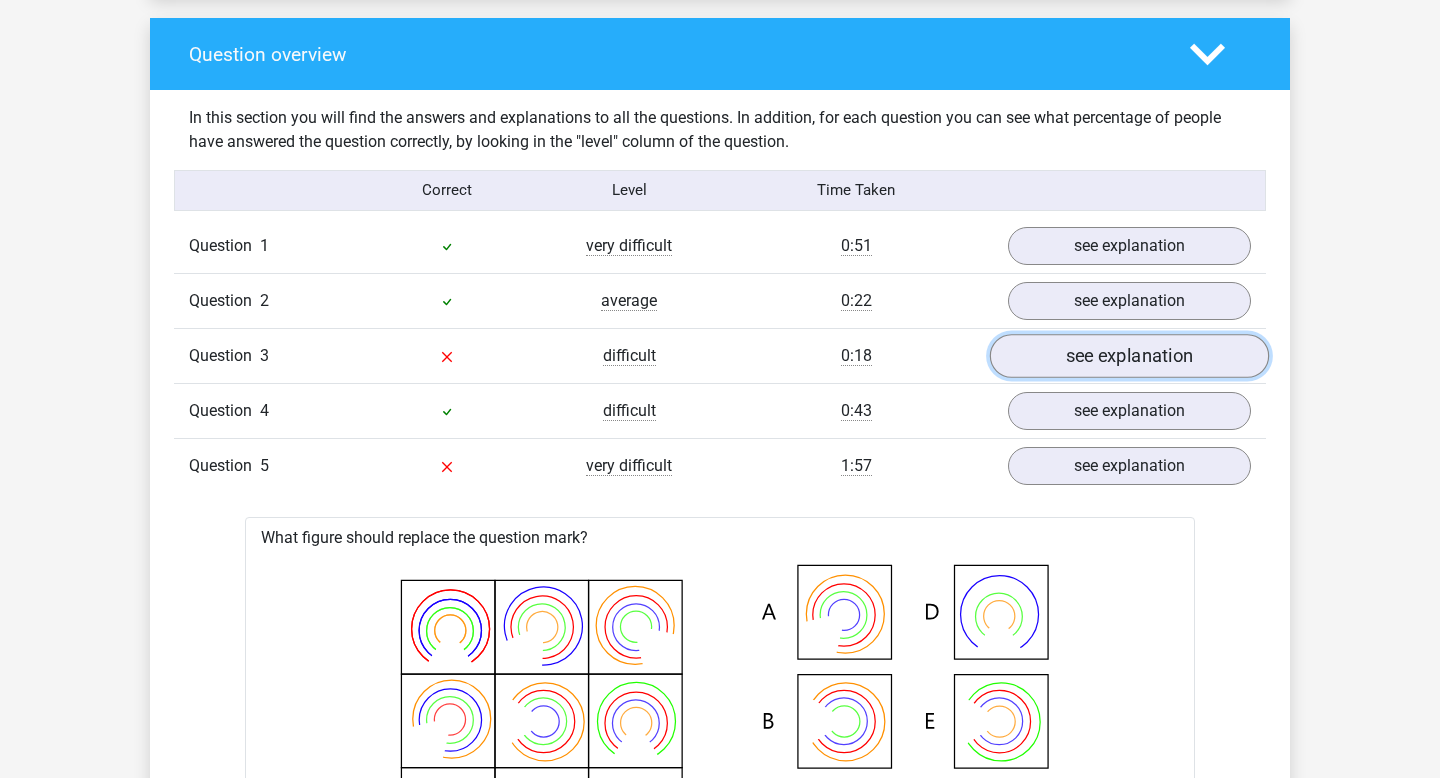 click on "see explanation" at bounding box center [1129, 356] 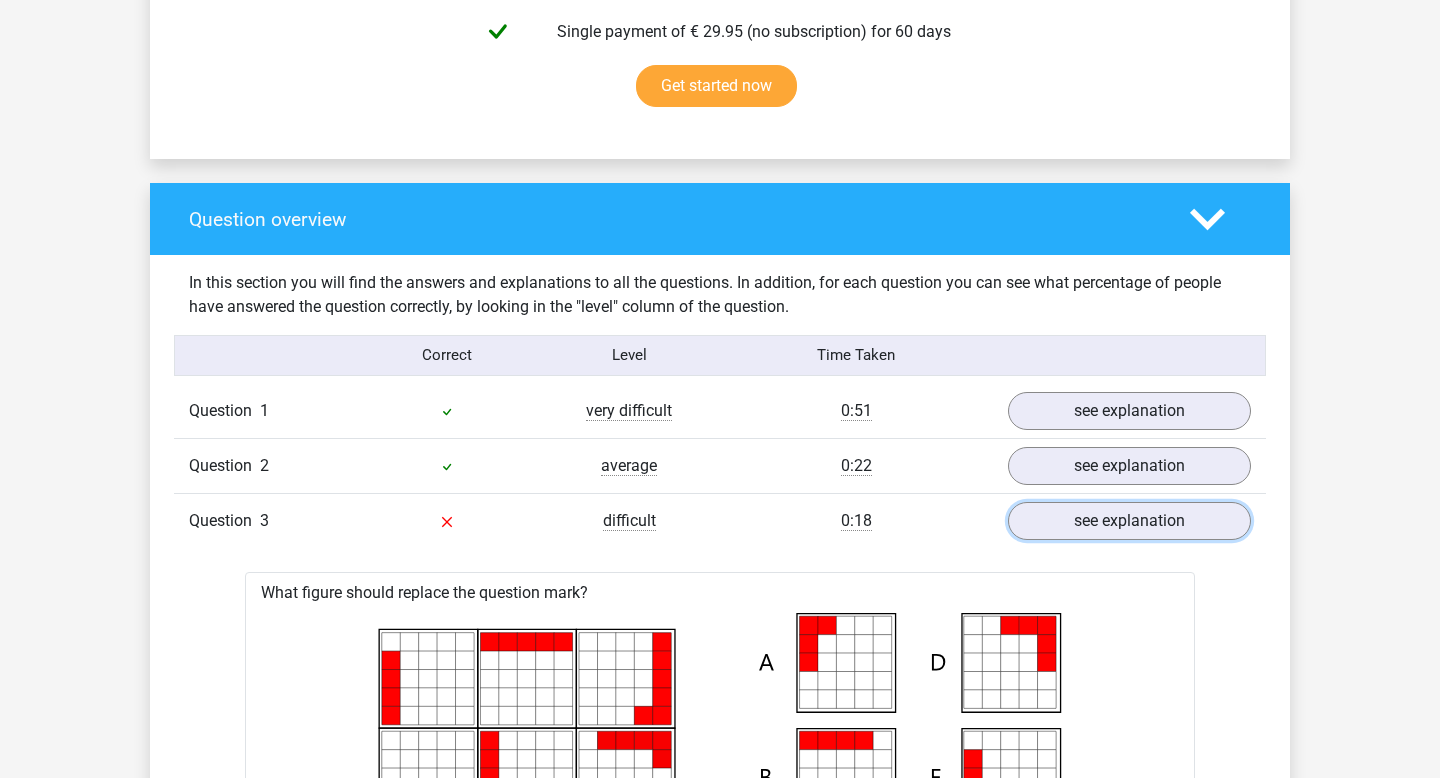 scroll, scrollTop: 1178, scrollLeft: 0, axis: vertical 